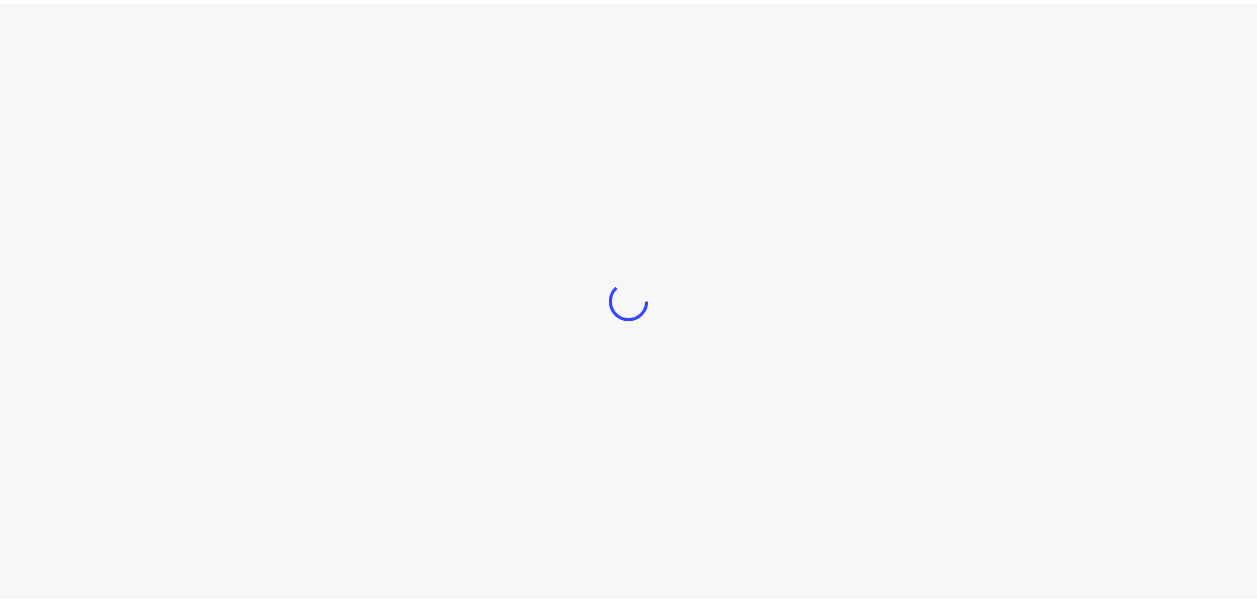 scroll, scrollTop: 0, scrollLeft: 0, axis: both 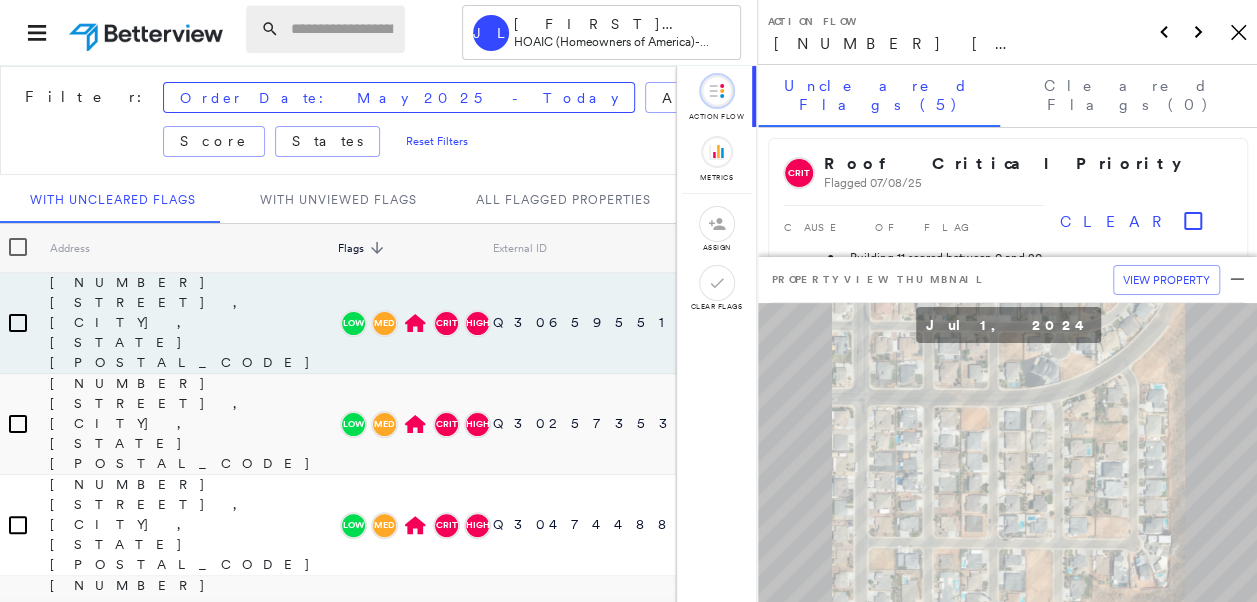 click at bounding box center [342, 29] 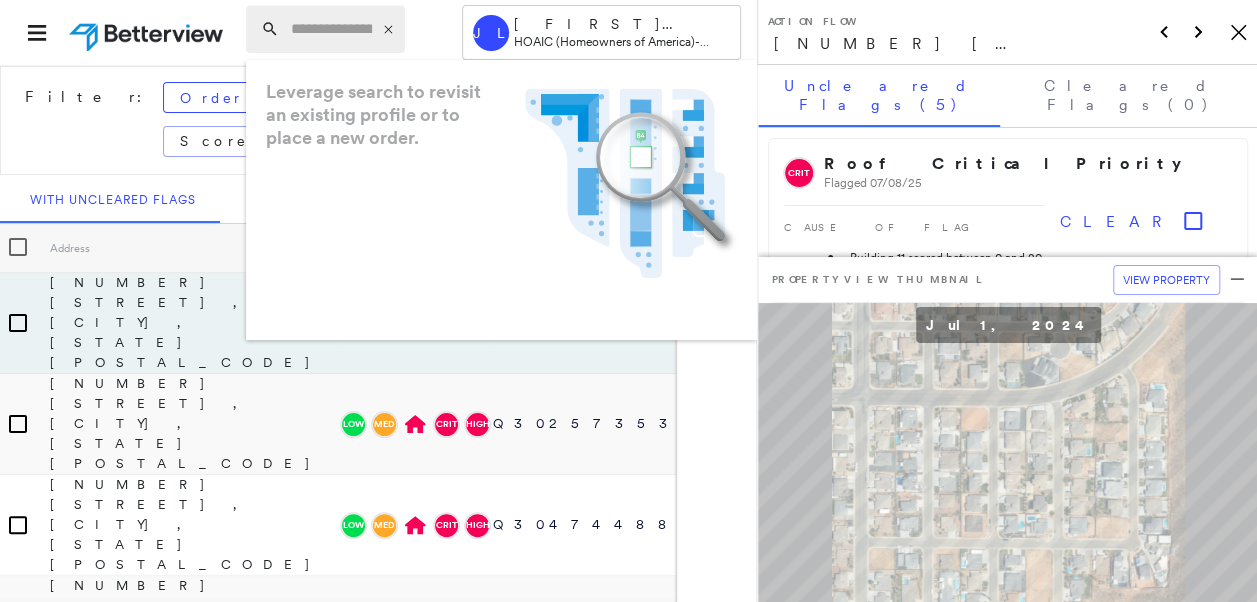 paste on "**********" 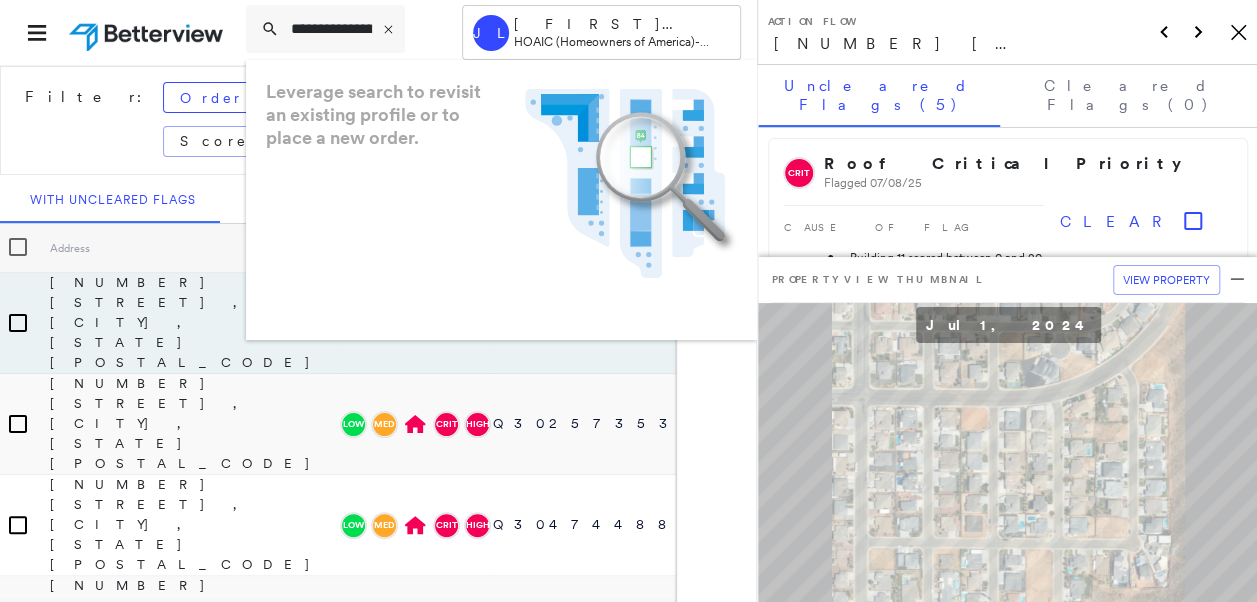 scroll, scrollTop: 0, scrollLeft: 162, axis: horizontal 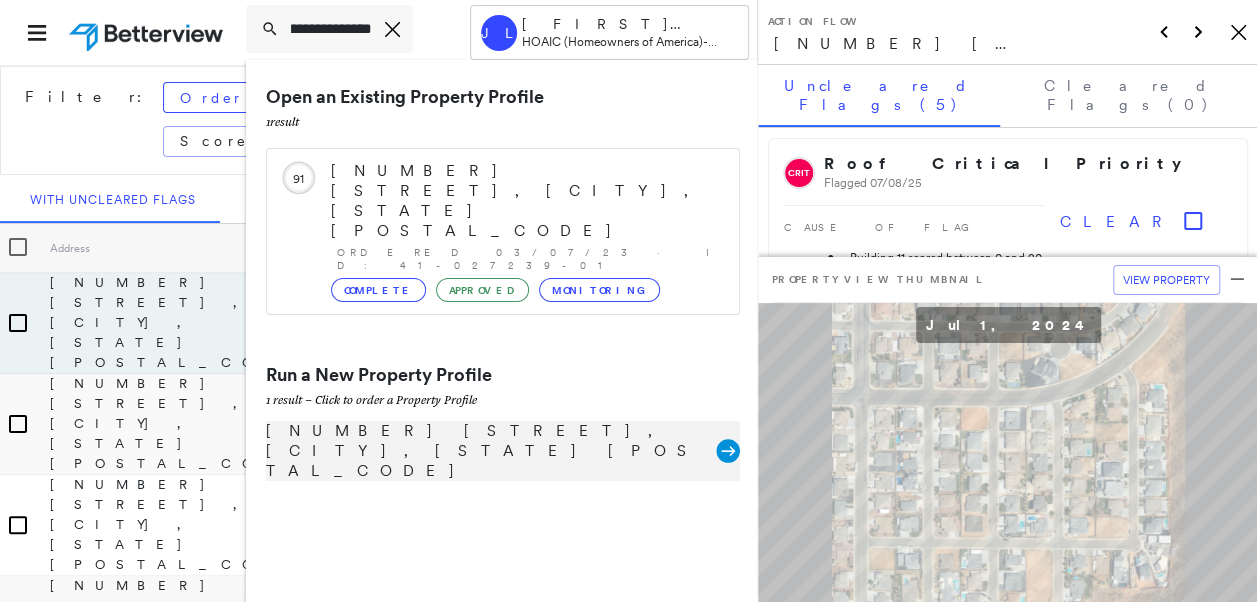type on "**********" 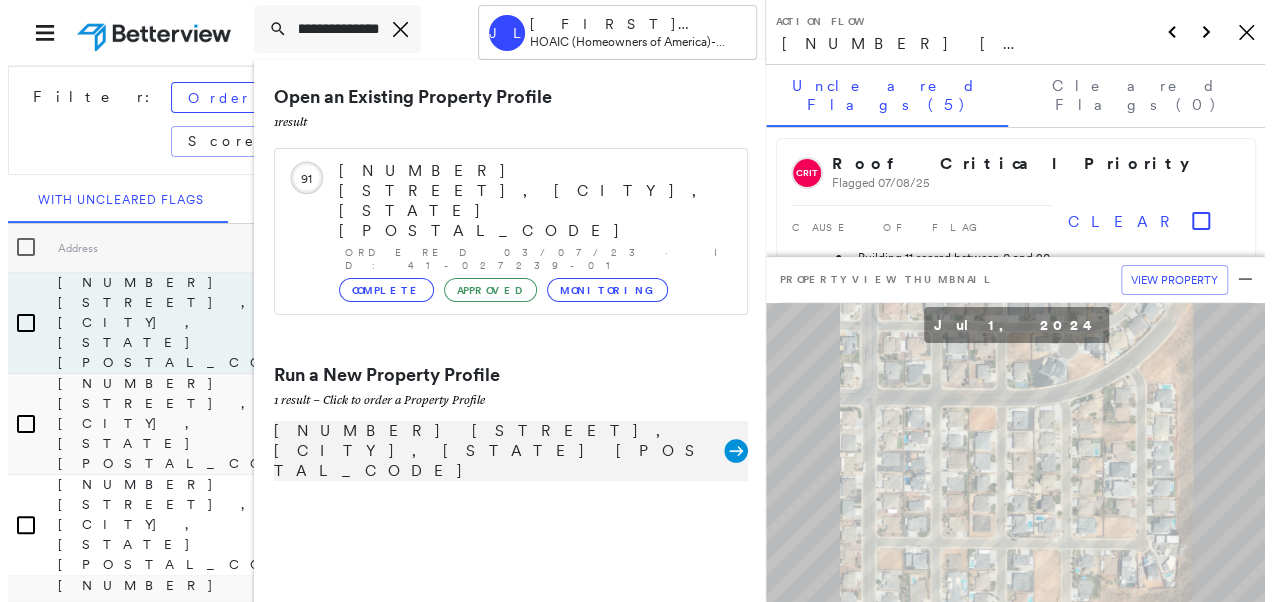 scroll, scrollTop: 0, scrollLeft: 0, axis: both 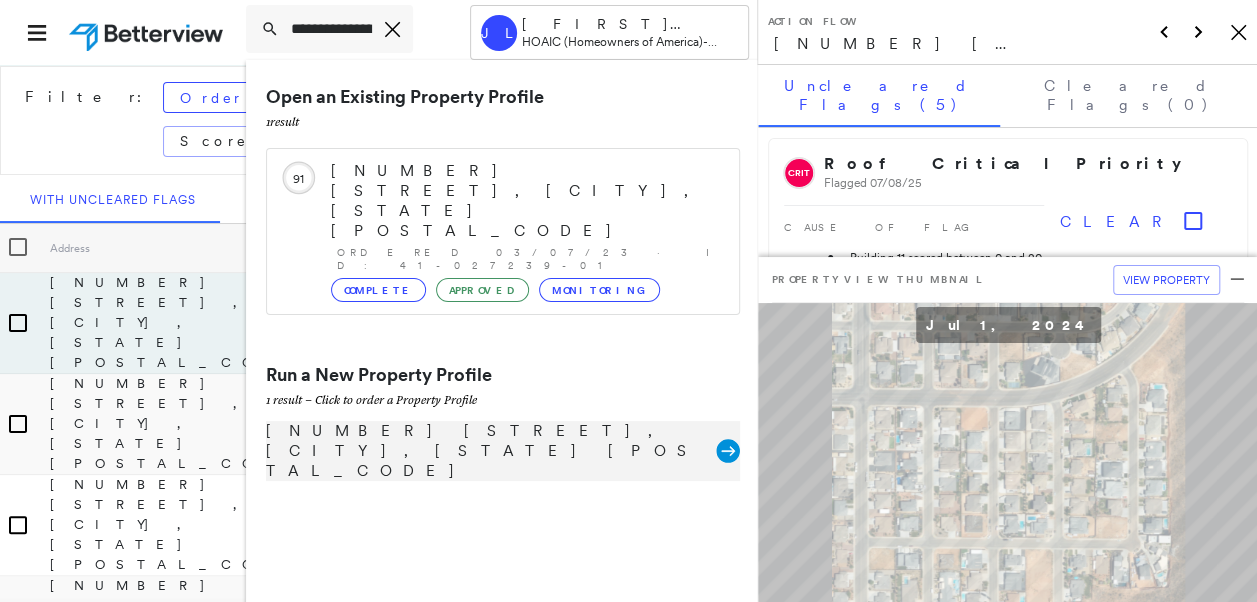 click on "[NUMBER] [STREET], [CITY], [STATE] [POSTAL_CODE]" at bounding box center (491, 451) 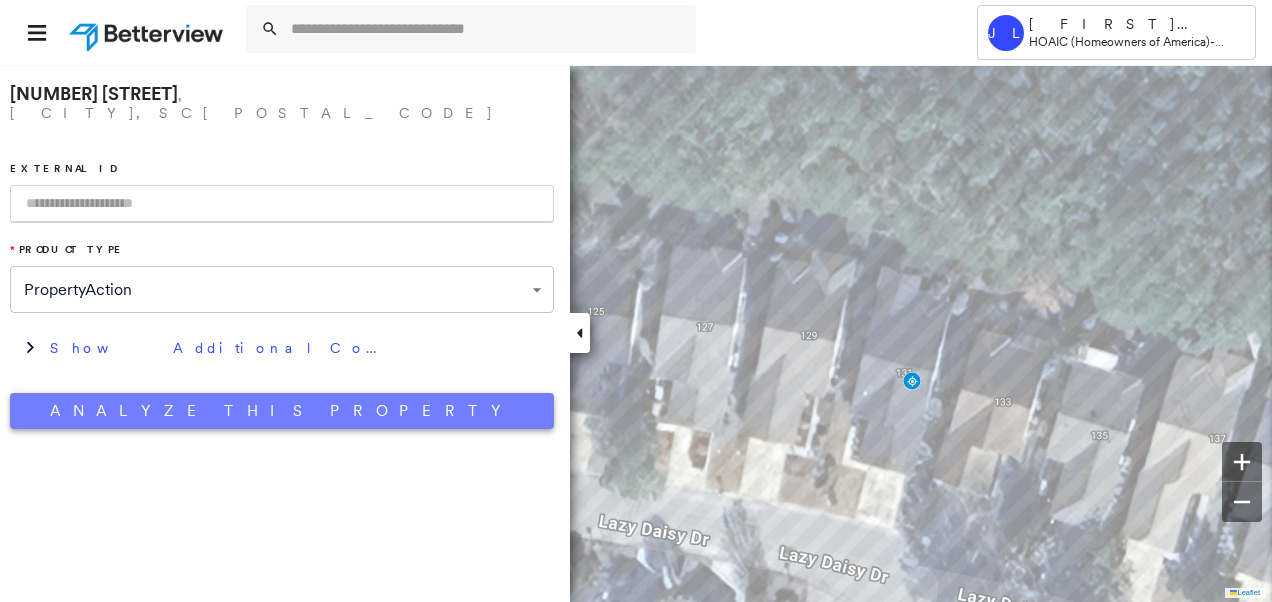 click on "Analyze This Property" at bounding box center (282, 411) 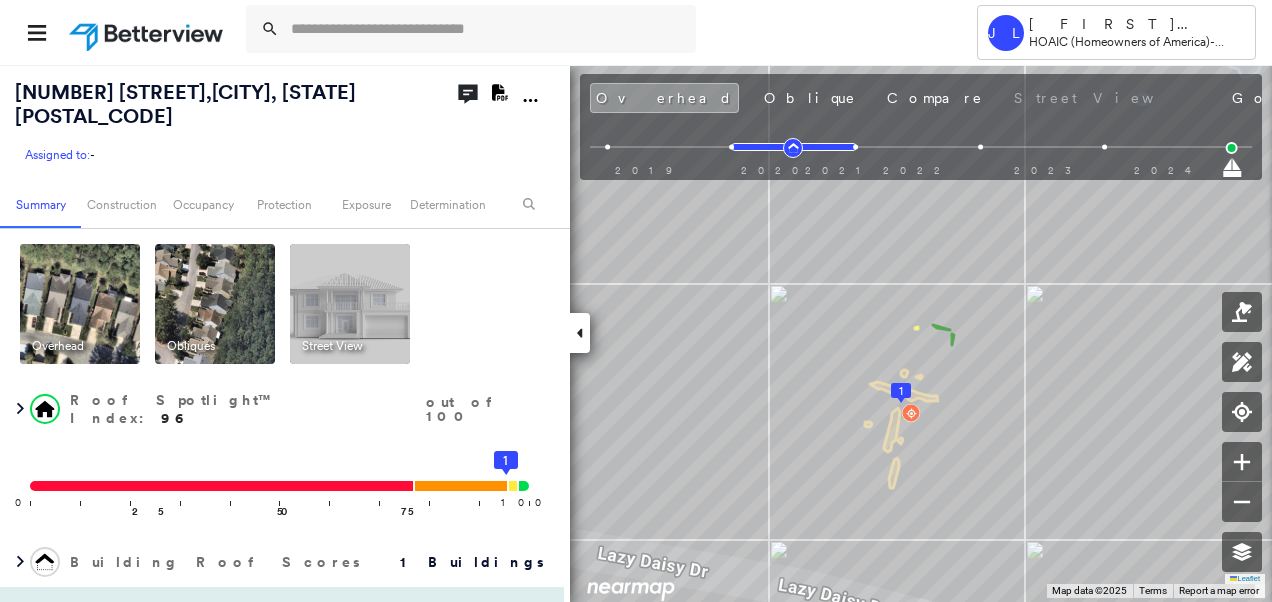 click on "Policy Information" at bounding box center (282, 612) 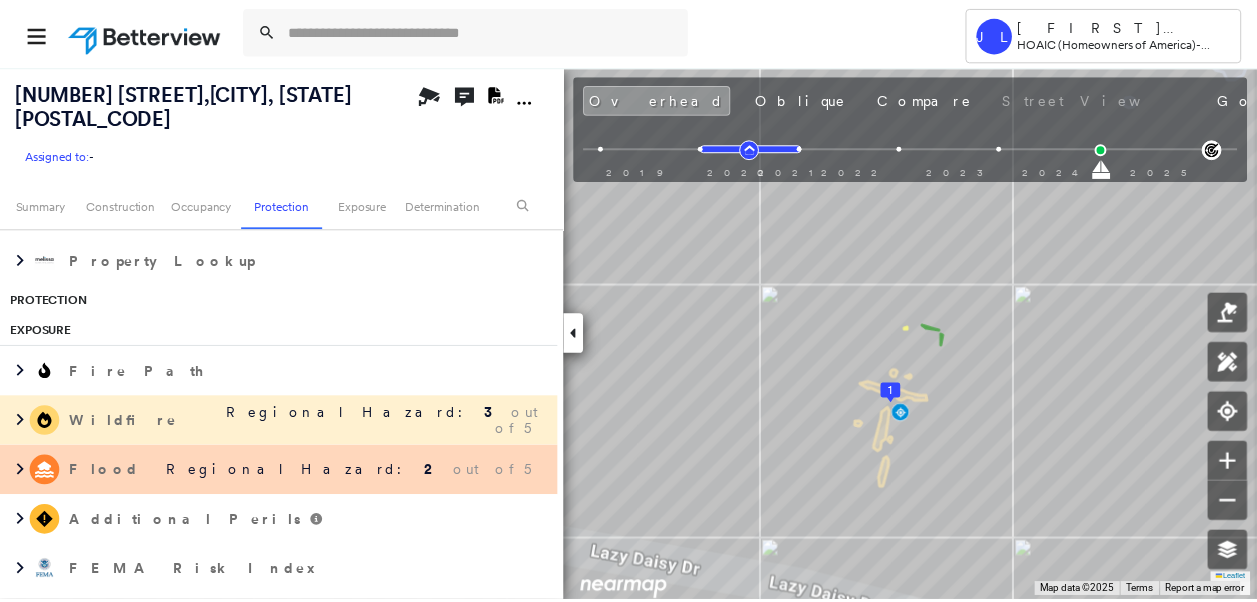 scroll, scrollTop: 2926, scrollLeft: 0, axis: vertical 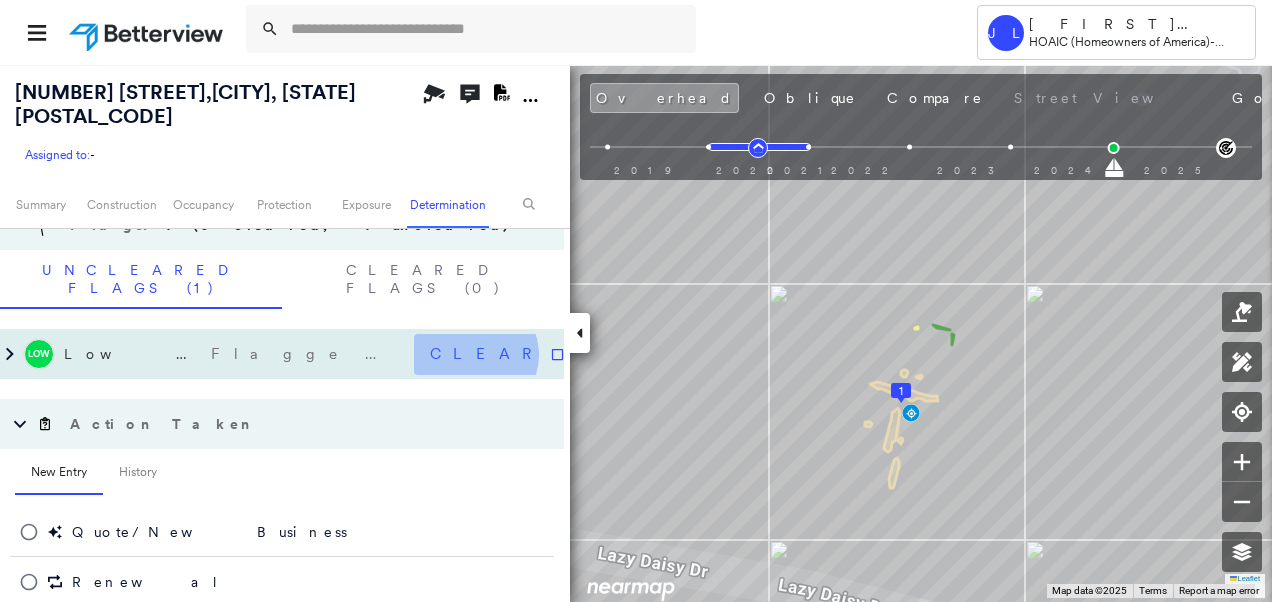 click on "Clear" at bounding box center [487, 354] 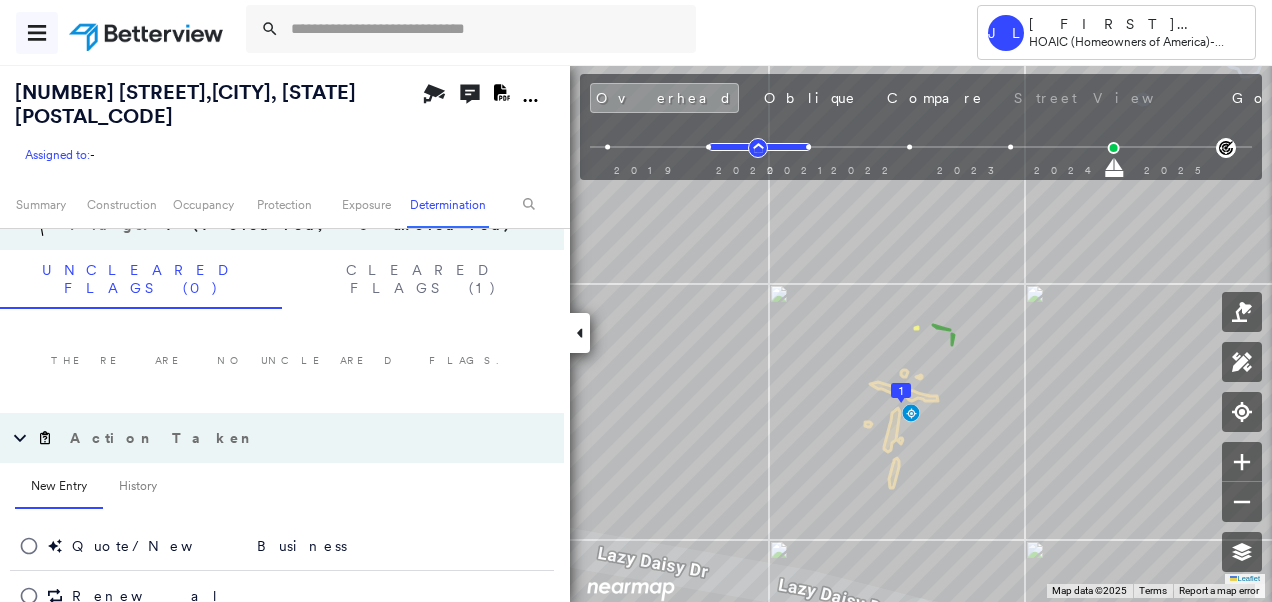 click at bounding box center (37, 33) 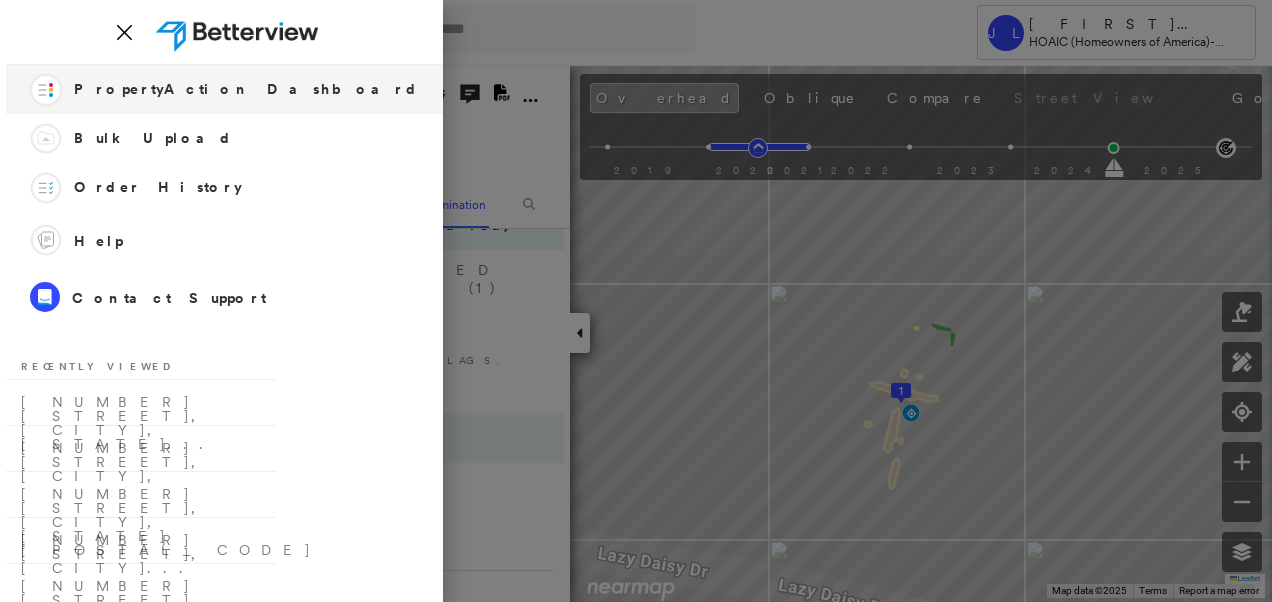 click on "PropertyAction Dashboard" at bounding box center (246, 89) 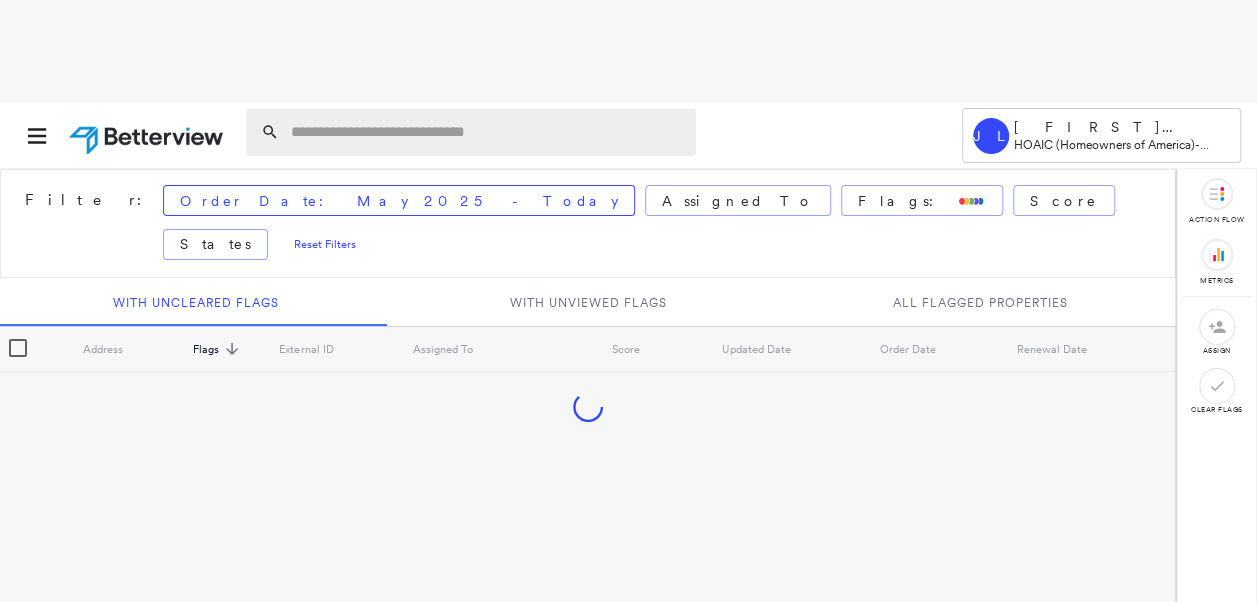 click at bounding box center [487, 132] 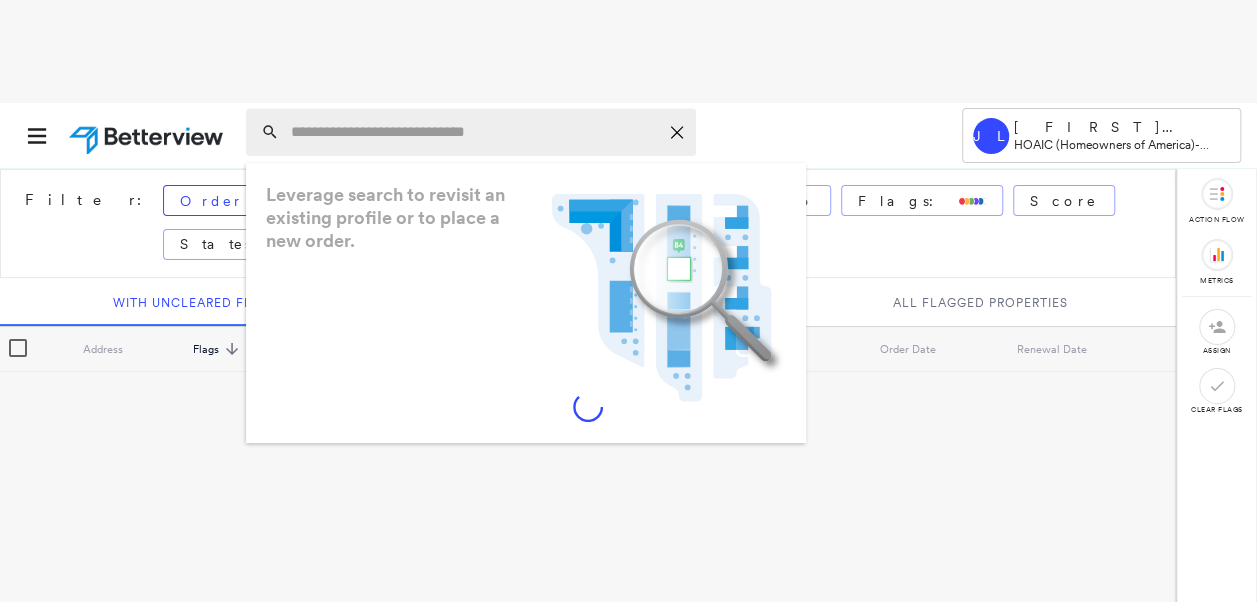 paste on "**********" 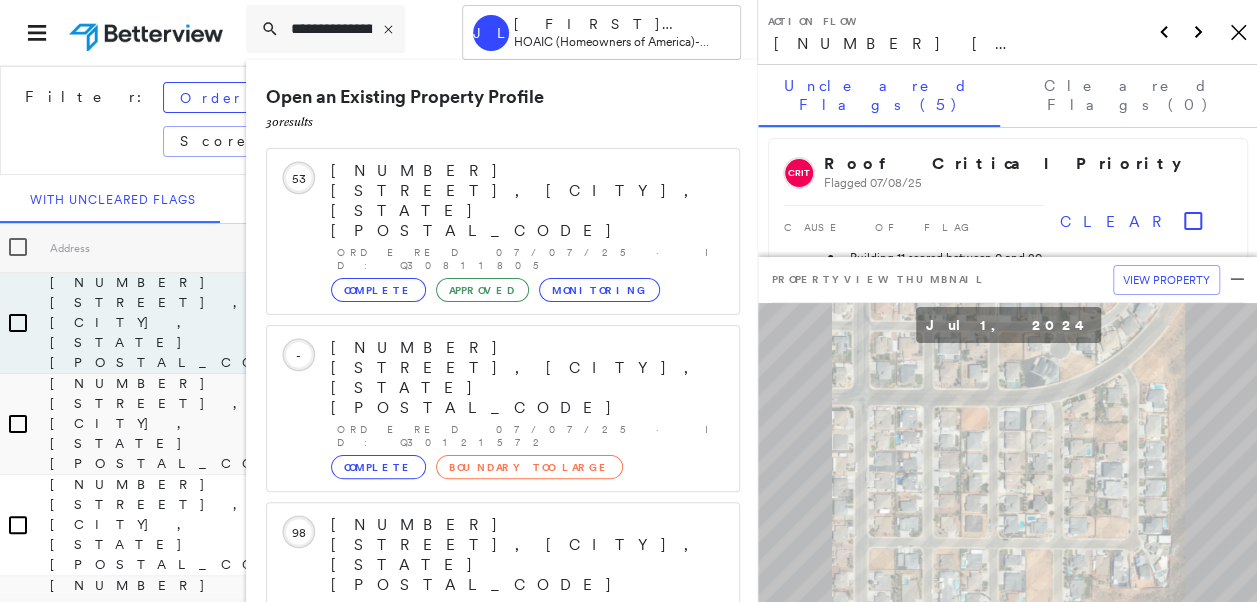 scroll, scrollTop: 226, scrollLeft: 0, axis: vertical 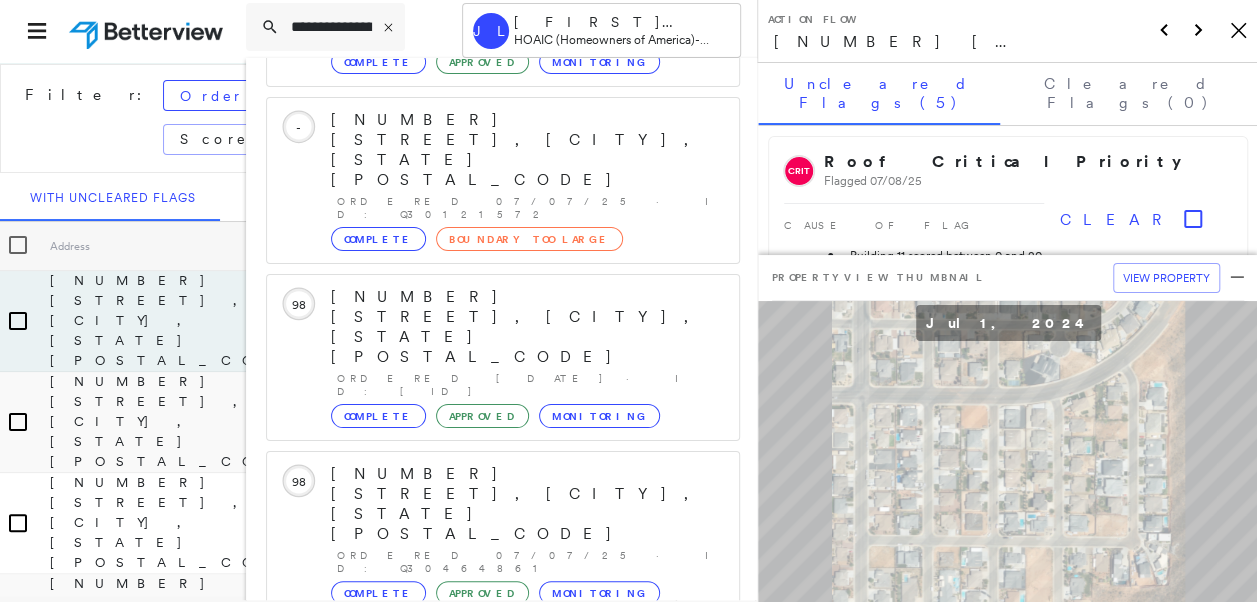 type on "**********" 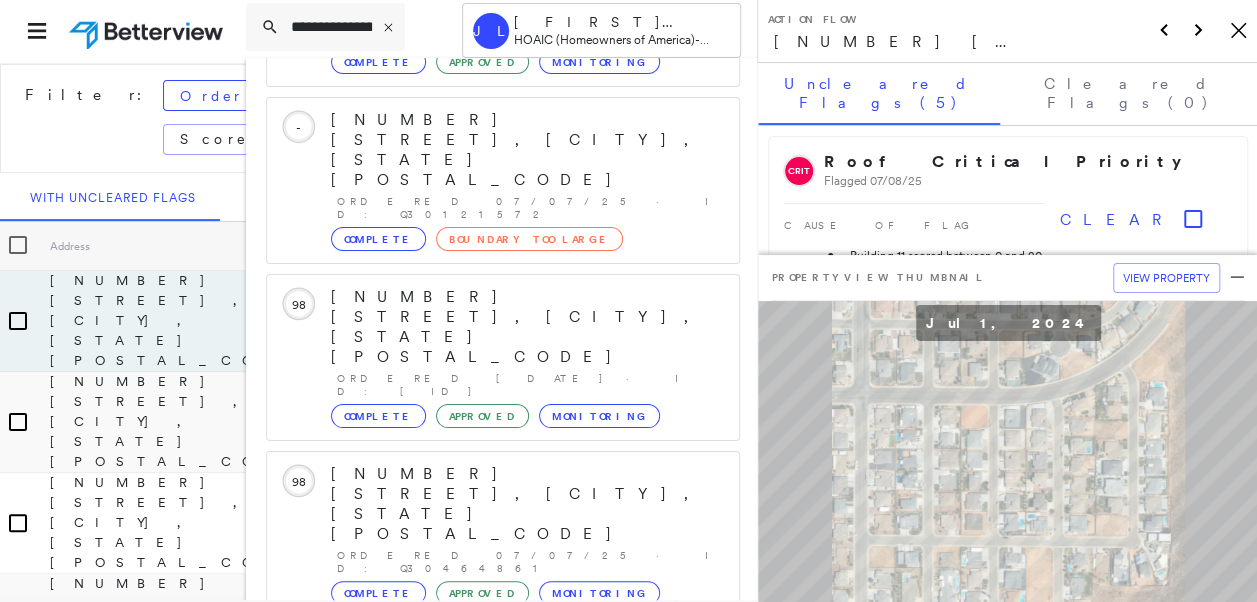click on "Show  5  more existing properties" at bounding box center [504, 838] 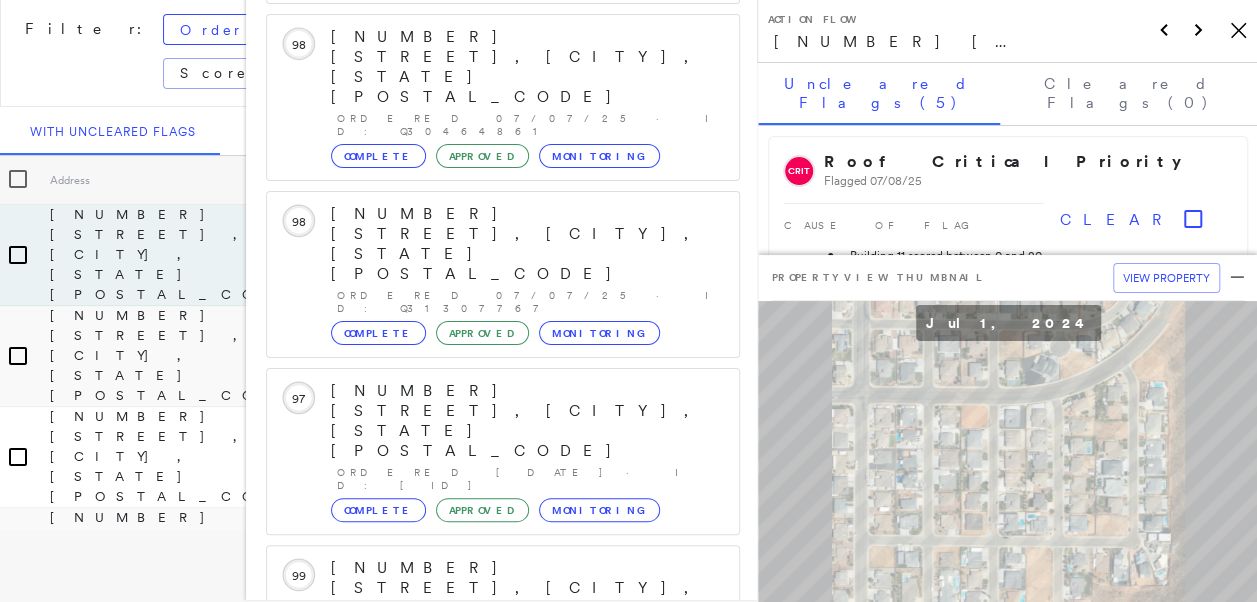 scroll, scrollTop: 739, scrollLeft: 0, axis: vertical 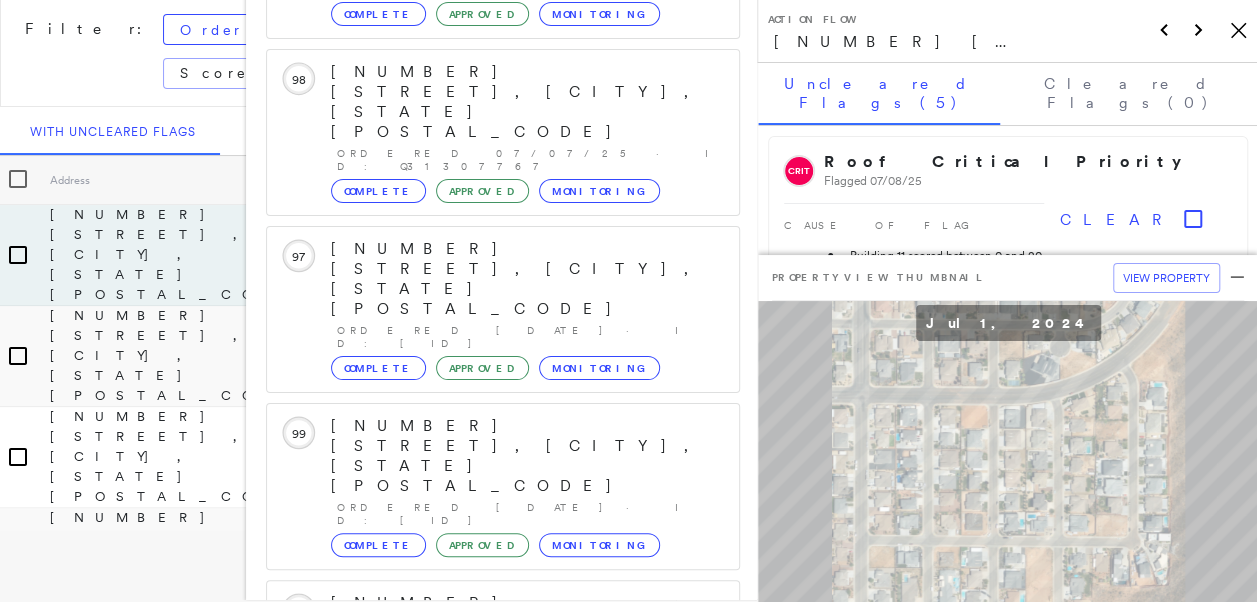 click on "[NUMBER] [STREET], [CITY], [STATE] [POSTAL_CODE]" at bounding box center [491, 1289] 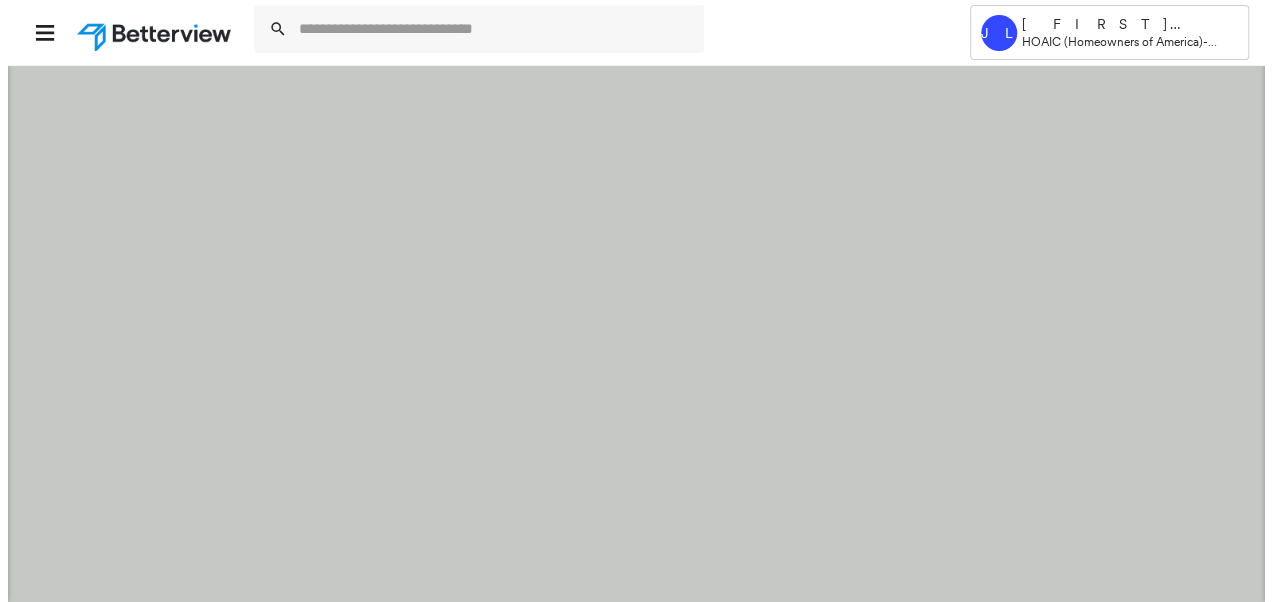 scroll, scrollTop: 0, scrollLeft: 0, axis: both 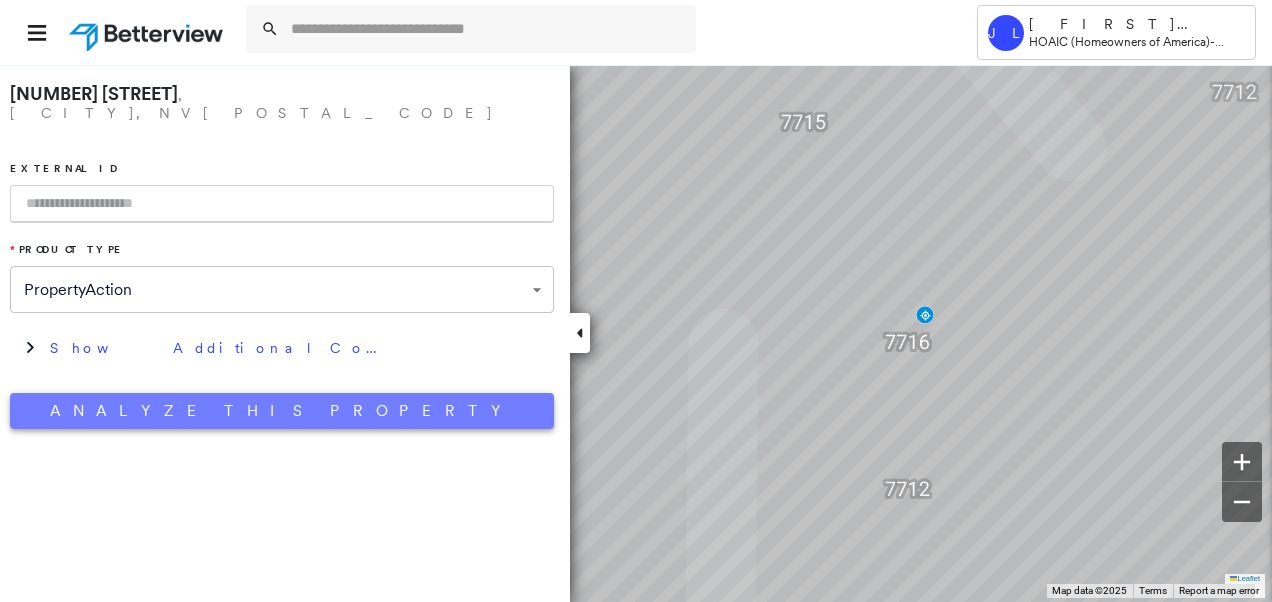 click on "Analyze This Property" at bounding box center [282, 411] 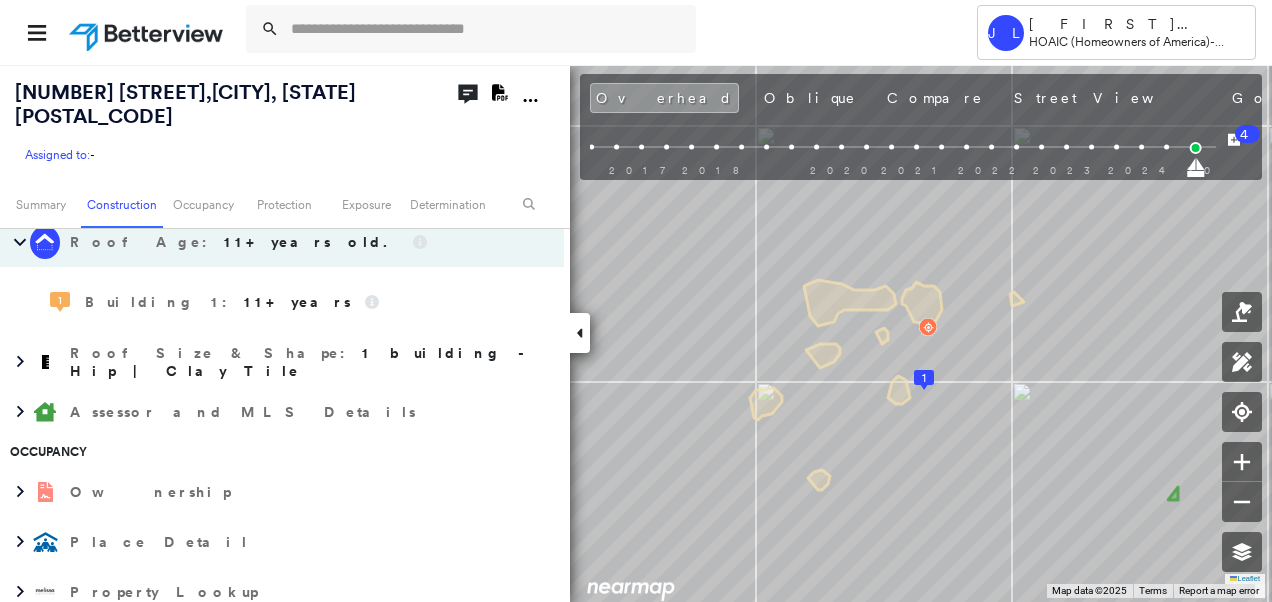 scroll, scrollTop: 1100, scrollLeft: 0, axis: vertical 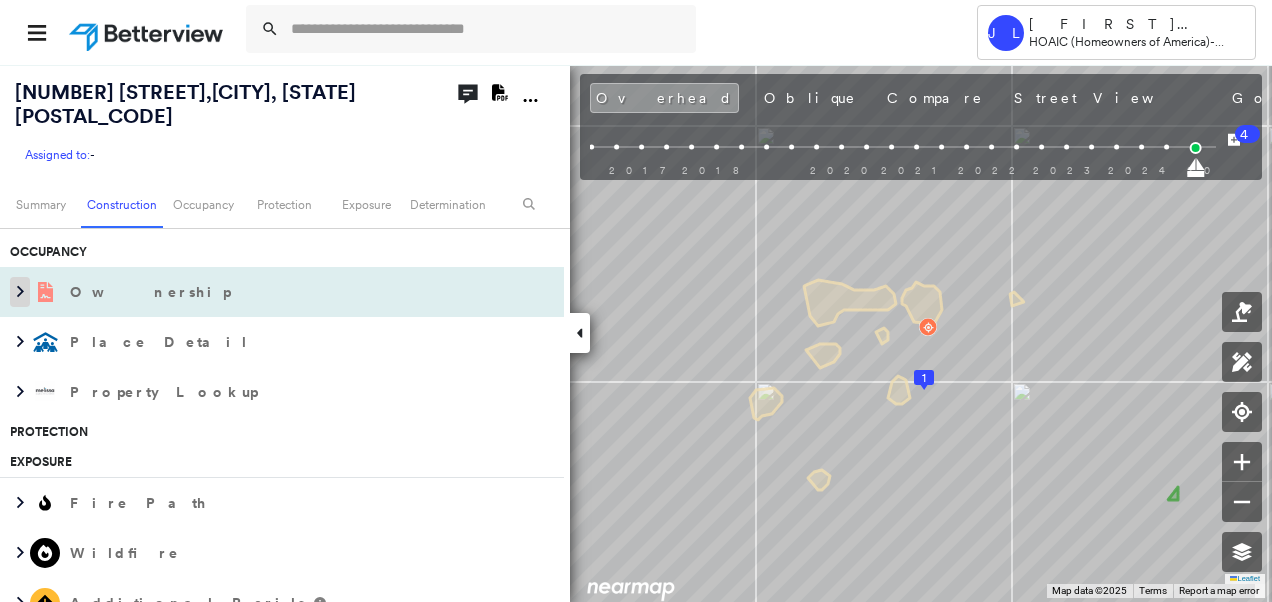 click 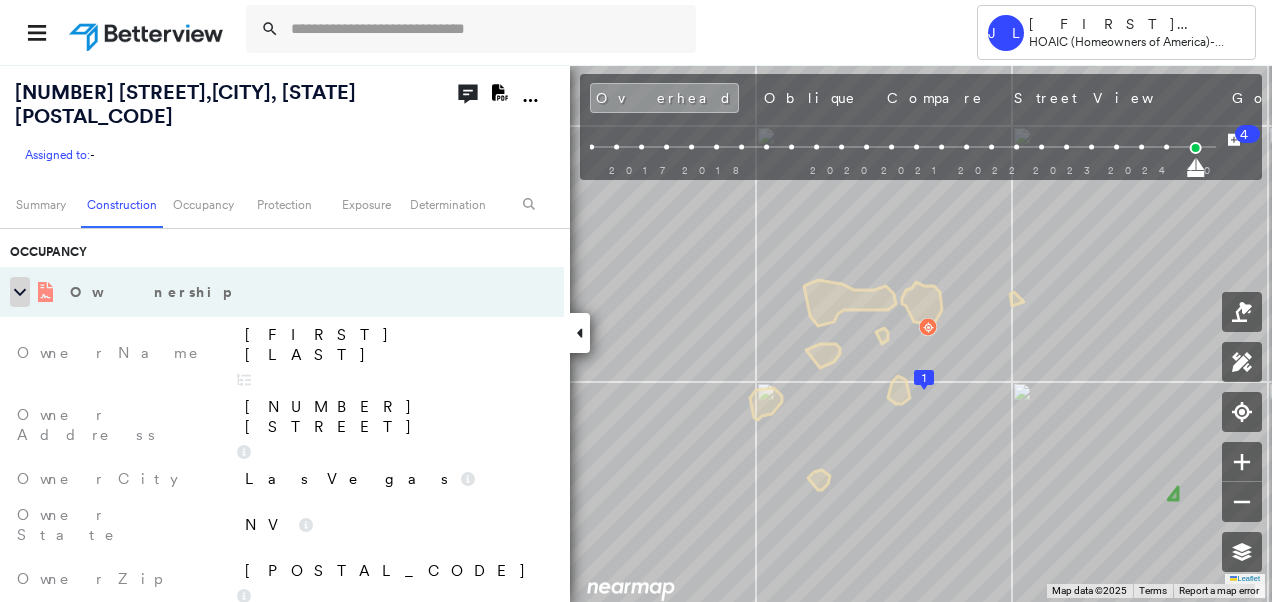 click 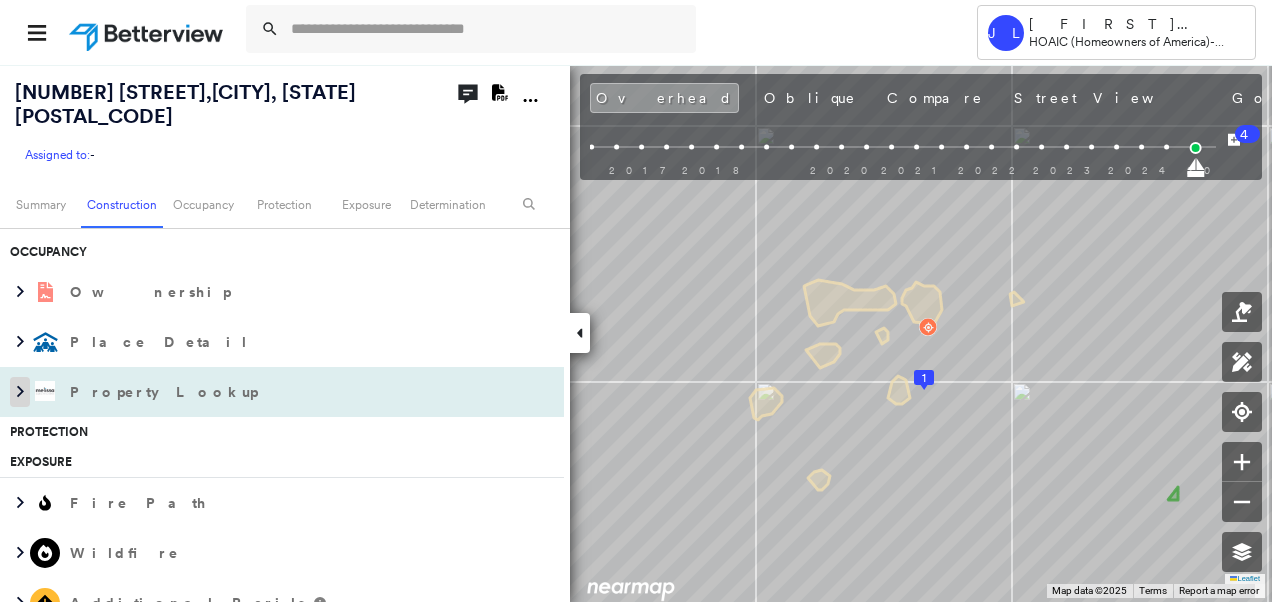 click 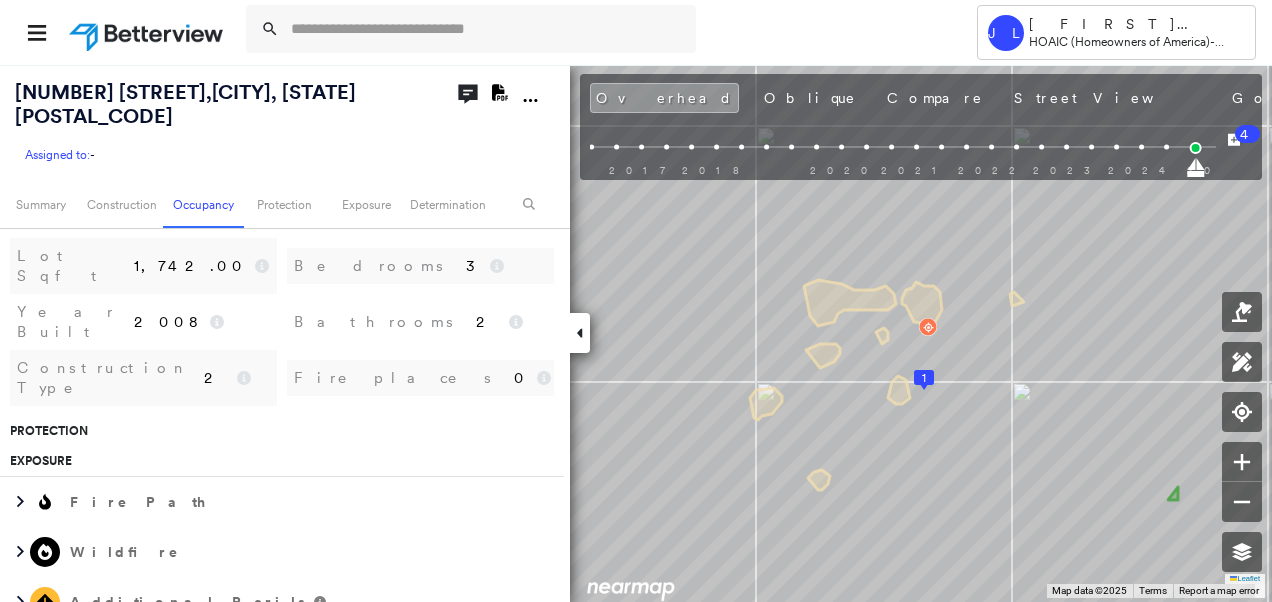 scroll, scrollTop: 1955, scrollLeft: 0, axis: vertical 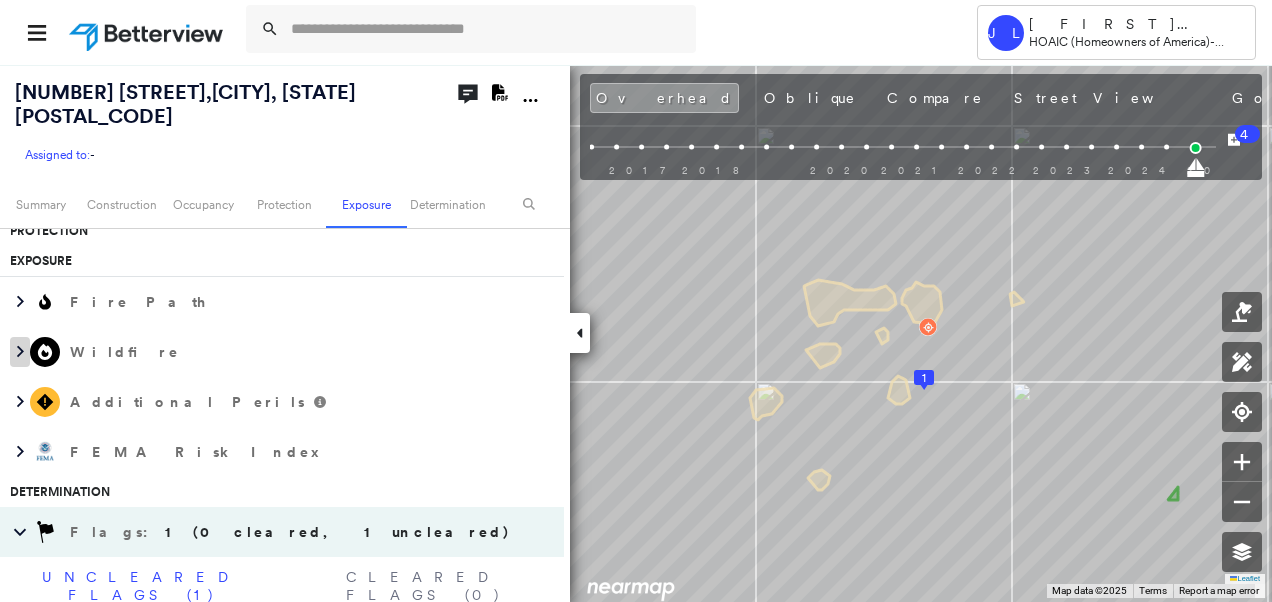 click at bounding box center (20, 352) 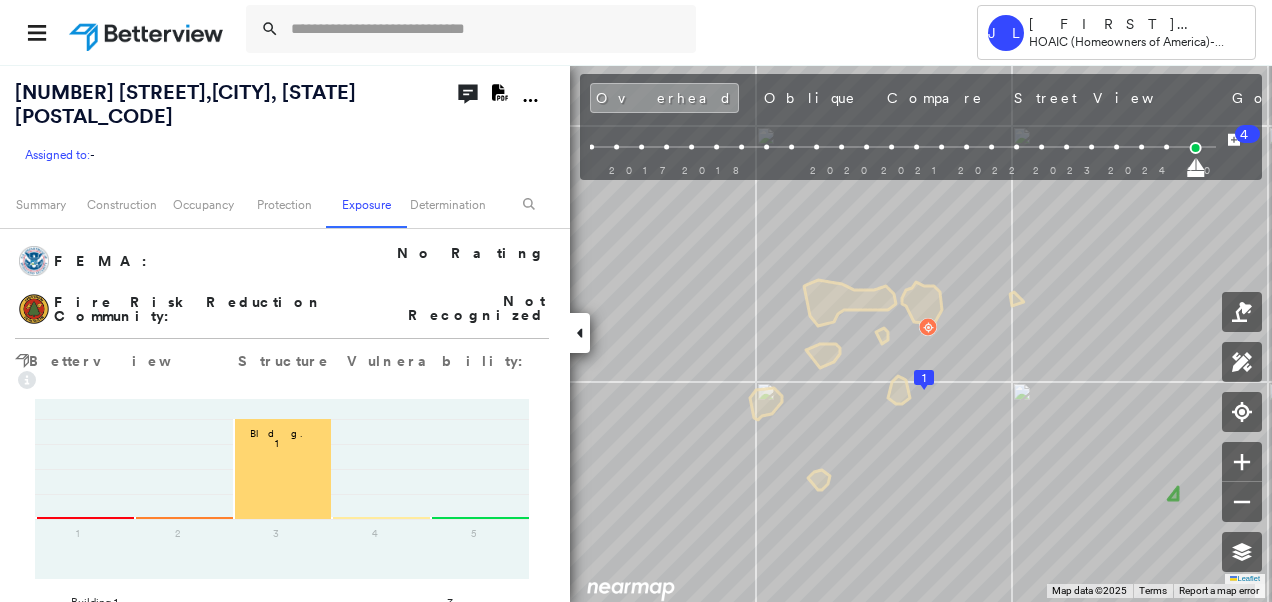 scroll, scrollTop: 1888, scrollLeft: 0, axis: vertical 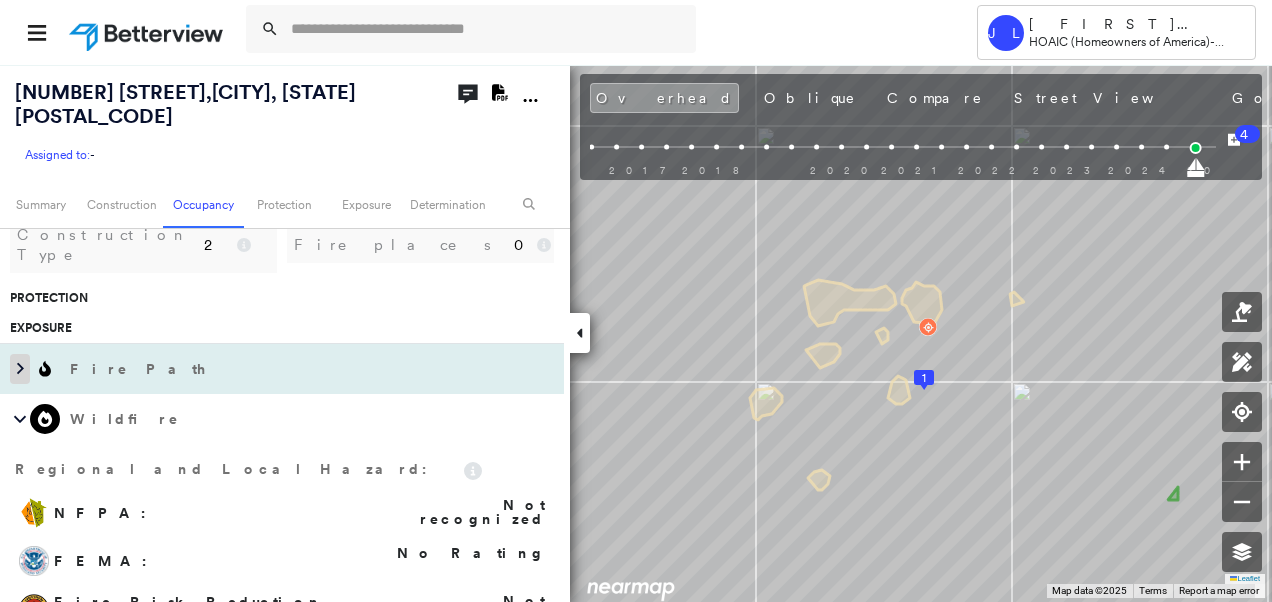click 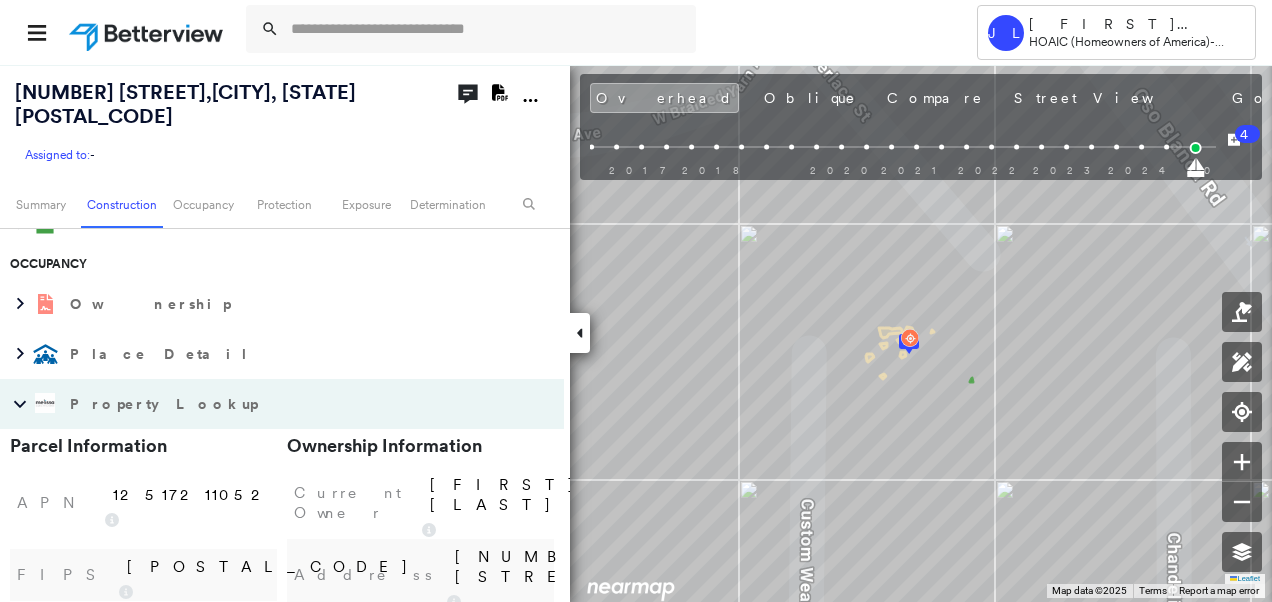 scroll, scrollTop: 688, scrollLeft: 0, axis: vertical 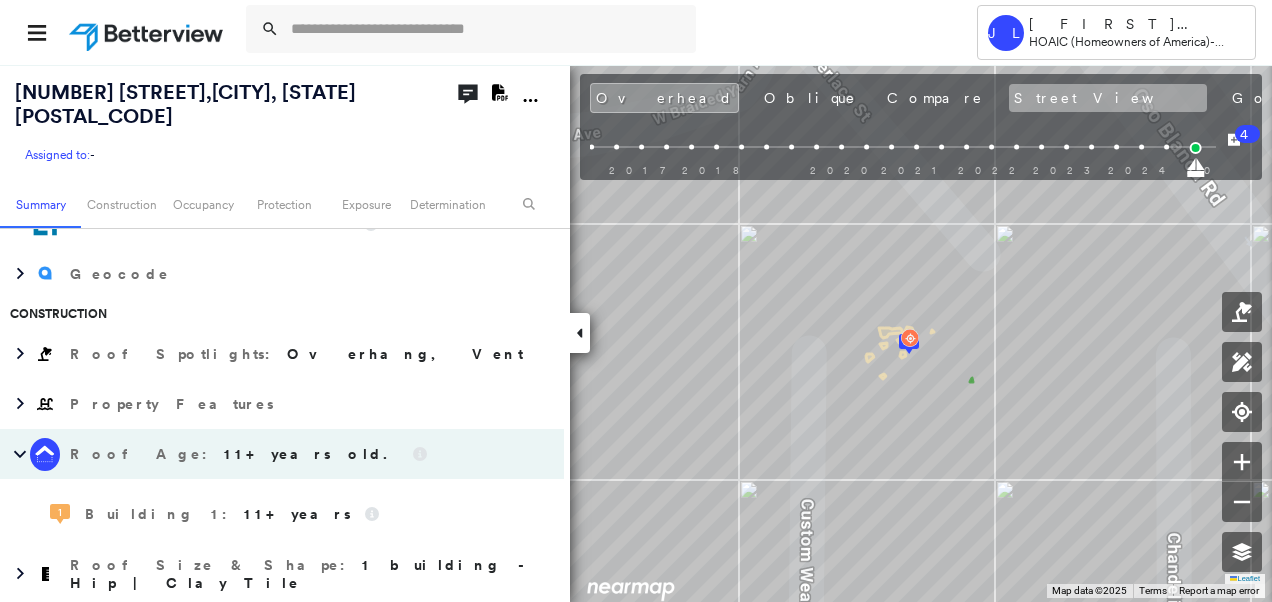 click on "Street View" at bounding box center [1108, 98] 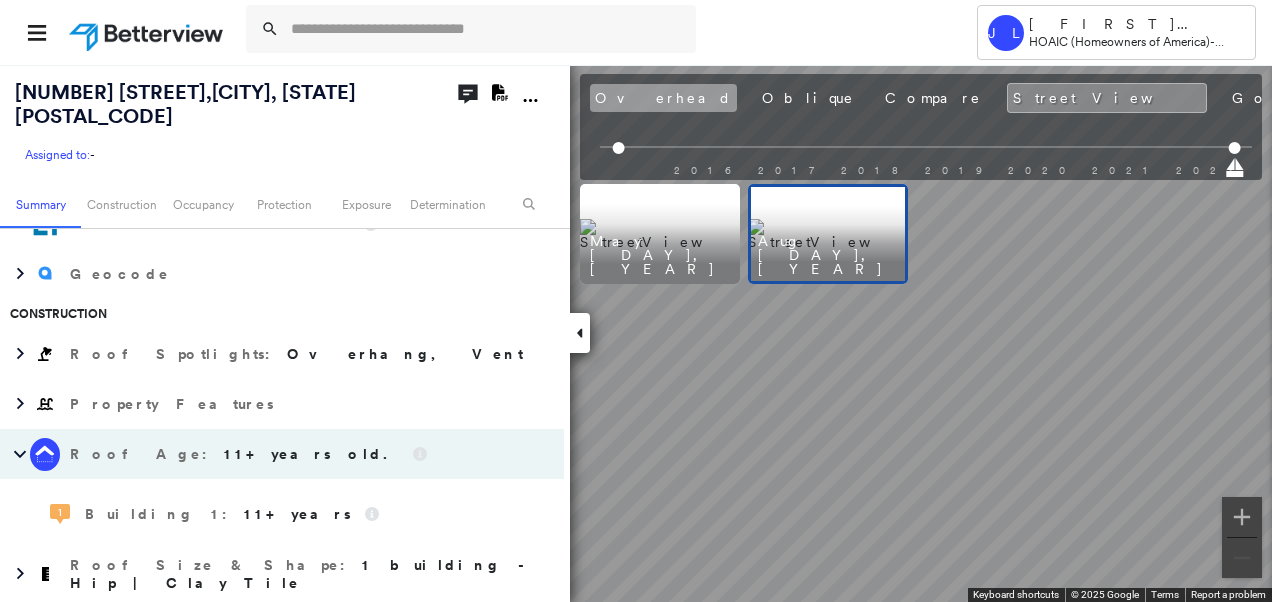 click on "Overhead" at bounding box center (663, 98) 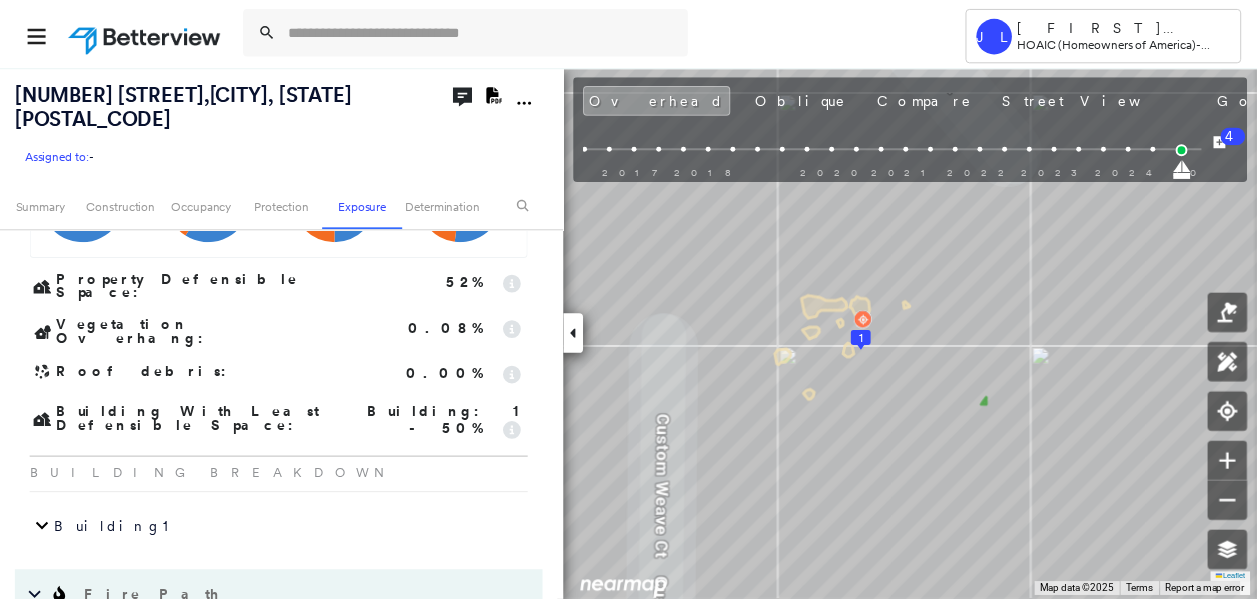 scroll, scrollTop: 3688, scrollLeft: 0, axis: vertical 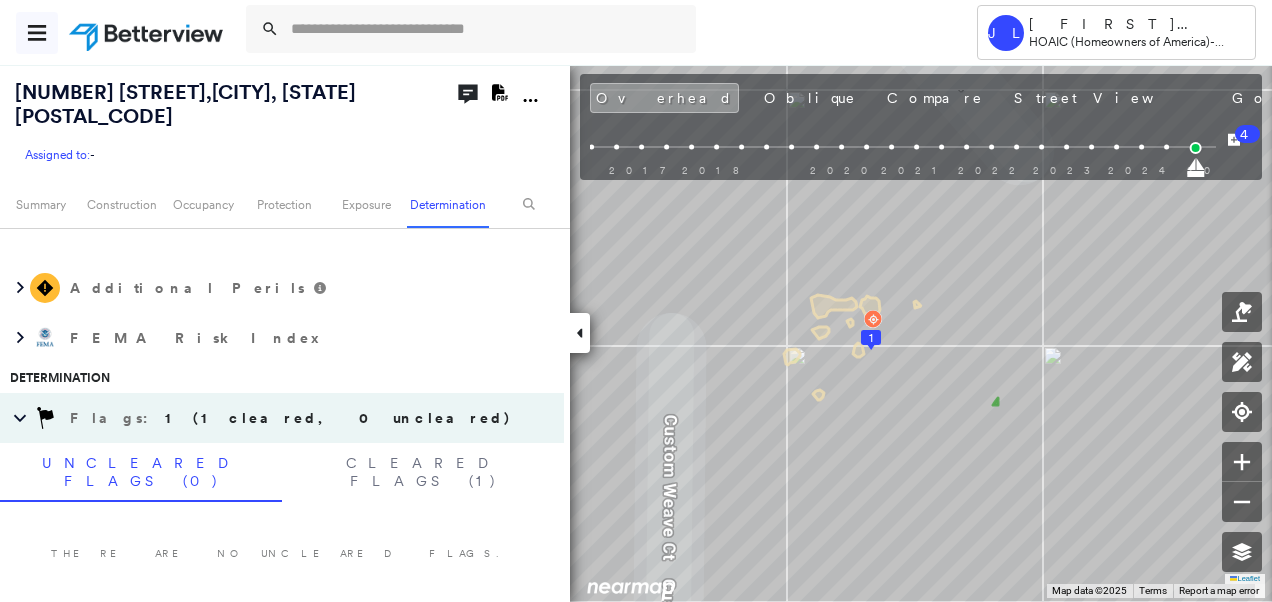 click at bounding box center (37, 33) 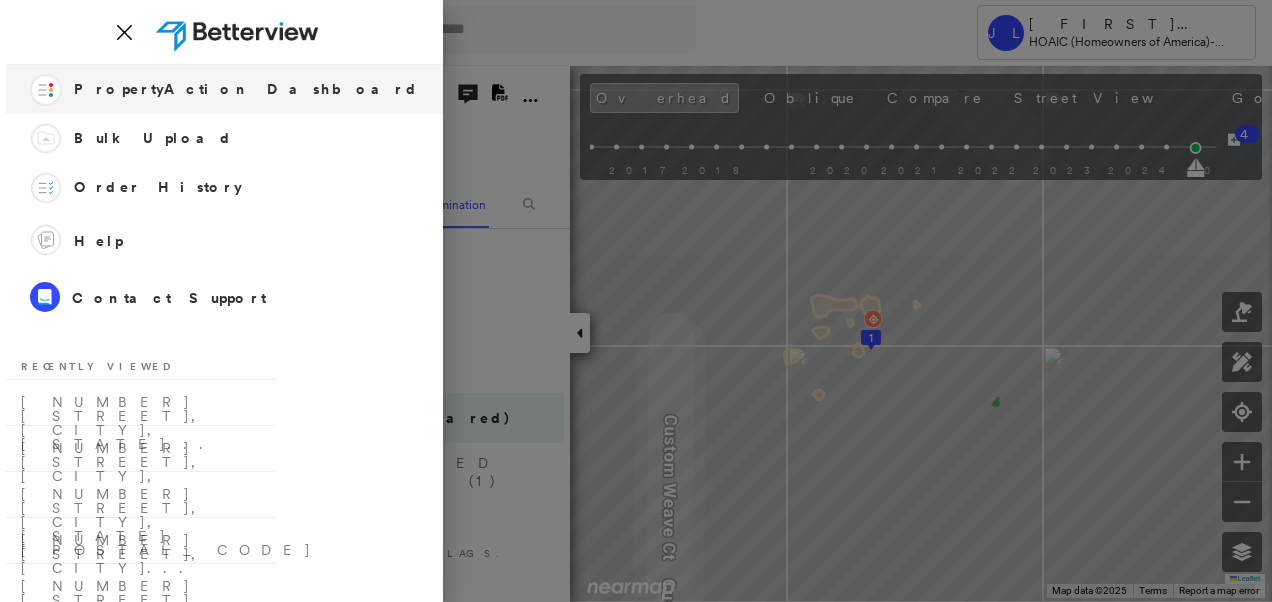 click on "PropertyAction Dashboard" at bounding box center (246, 89) 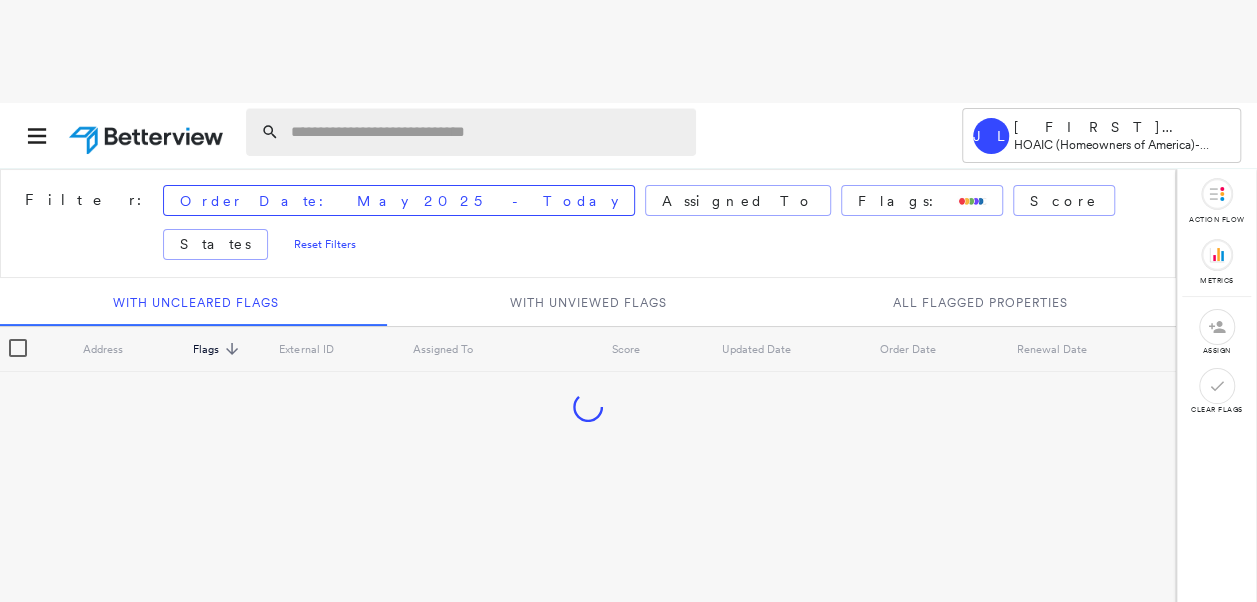 click at bounding box center [487, 132] 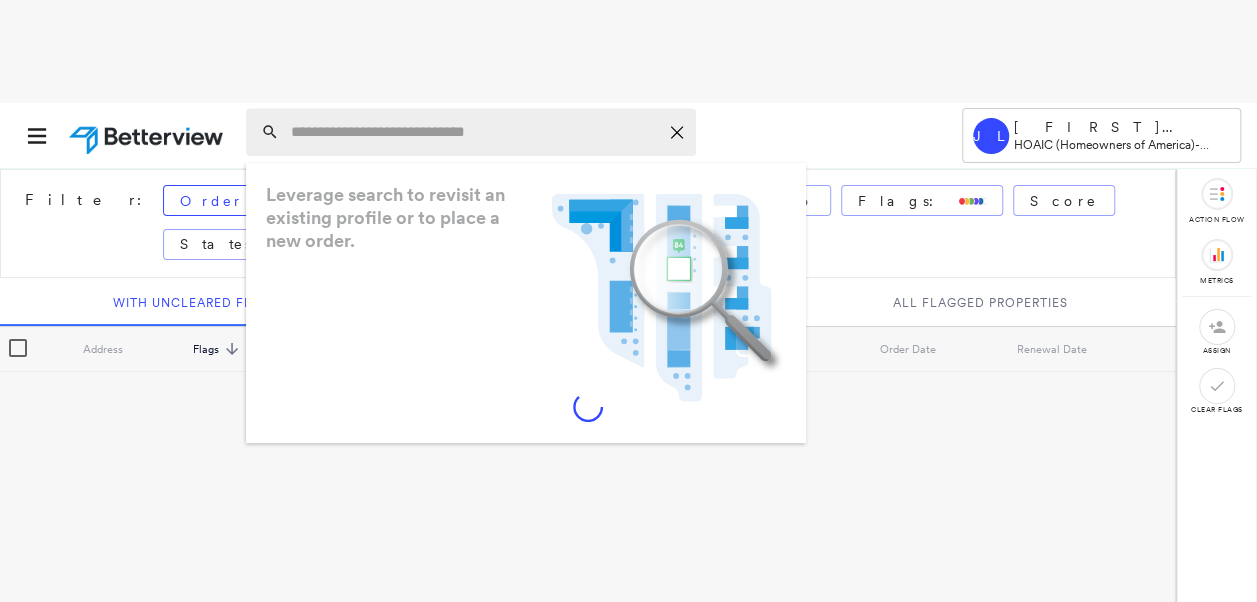 paste on "**********" 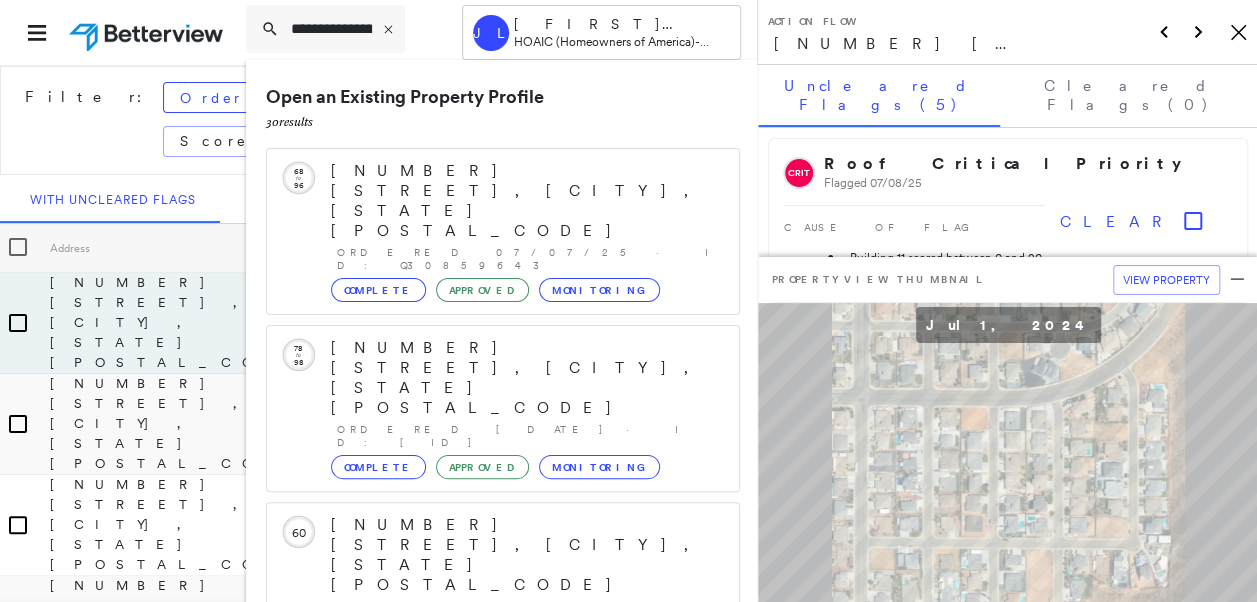 scroll, scrollTop: 246, scrollLeft: 0, axis: vertical 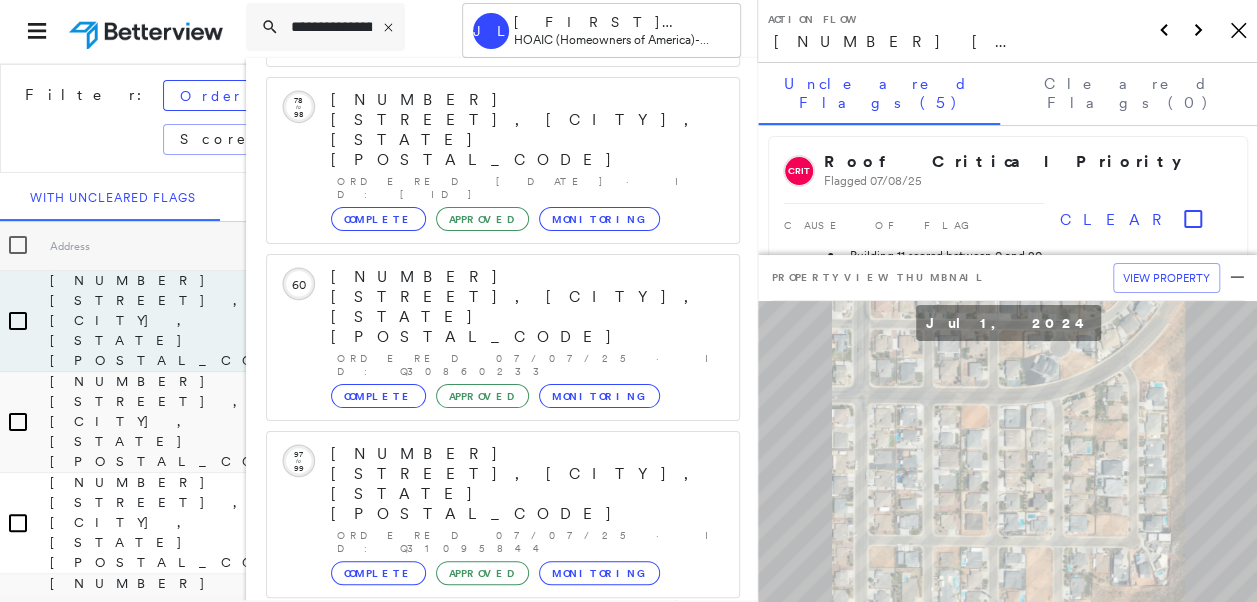 type on "**********" 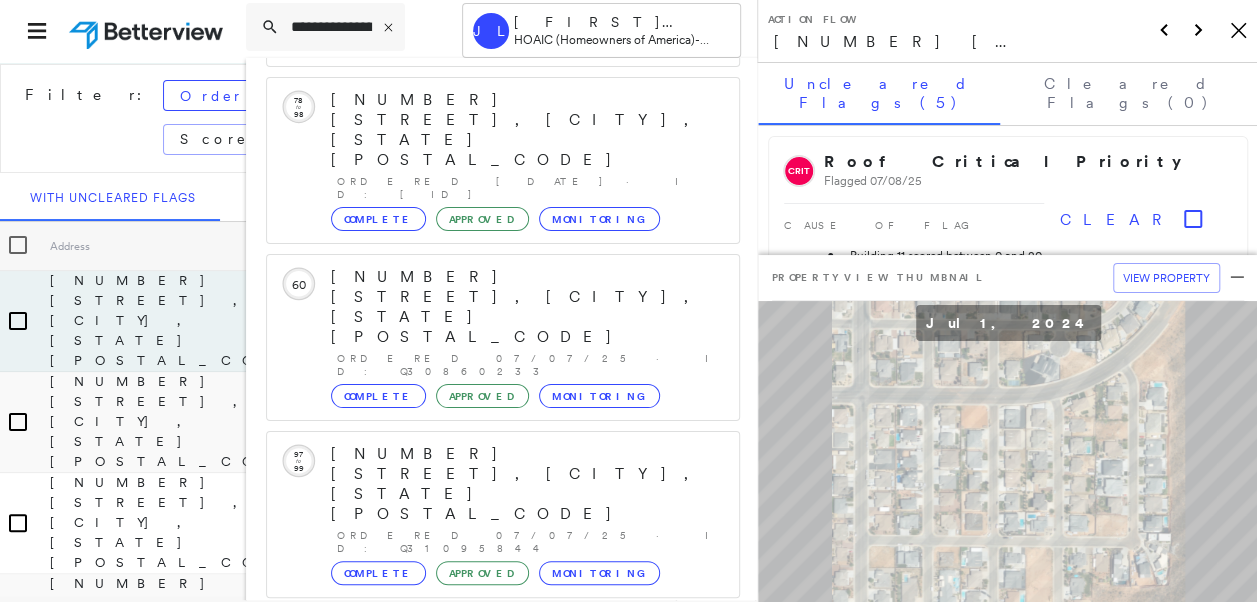 click on "Show  5  more existing properties" at bounding box center [504, 818] 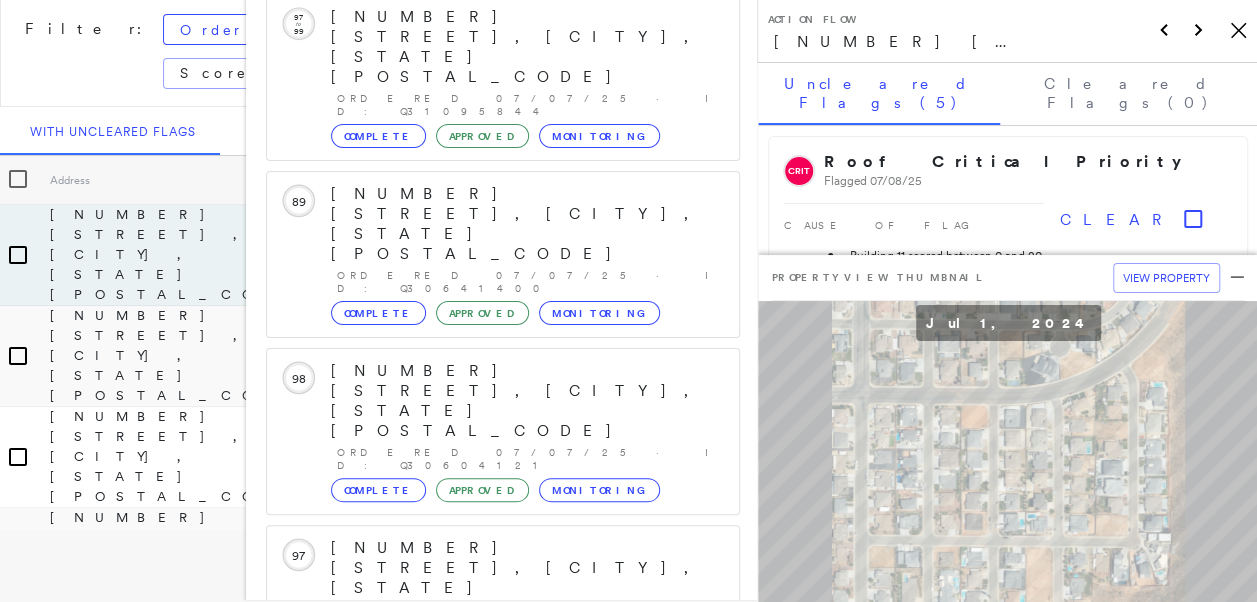 scroll, scrollTop: 759, scrollLeft: 0, axis: vertical 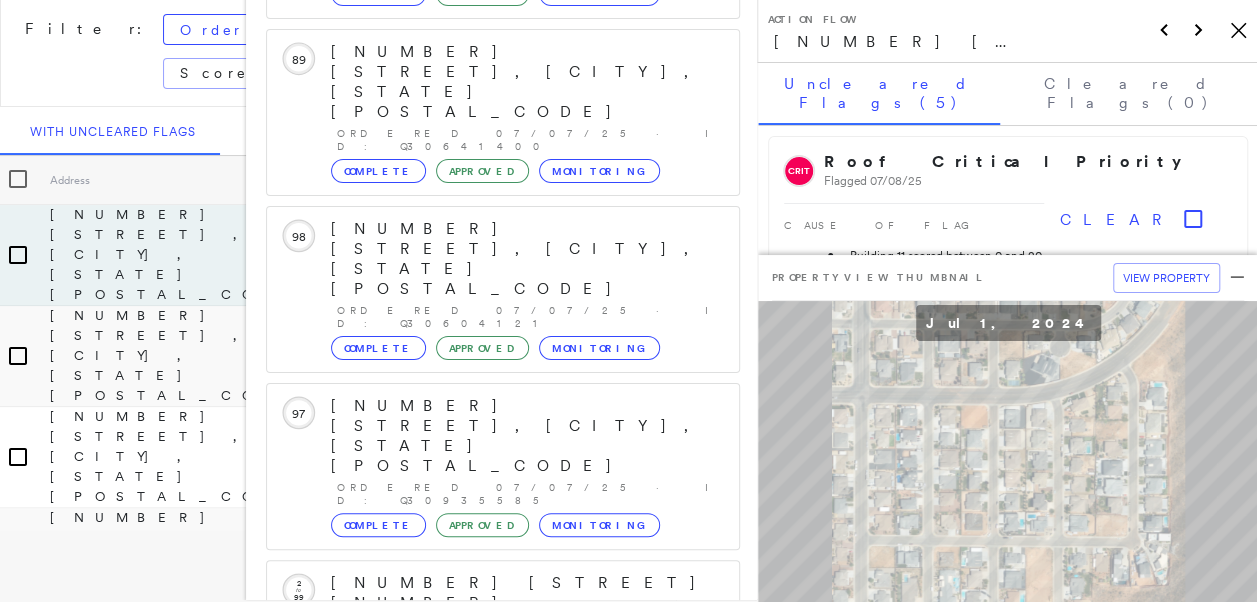click on "[NUMBER] [STREET], [CITY], [STATE] [POSTAL_CODE]" at bounding box center (491, 1289) 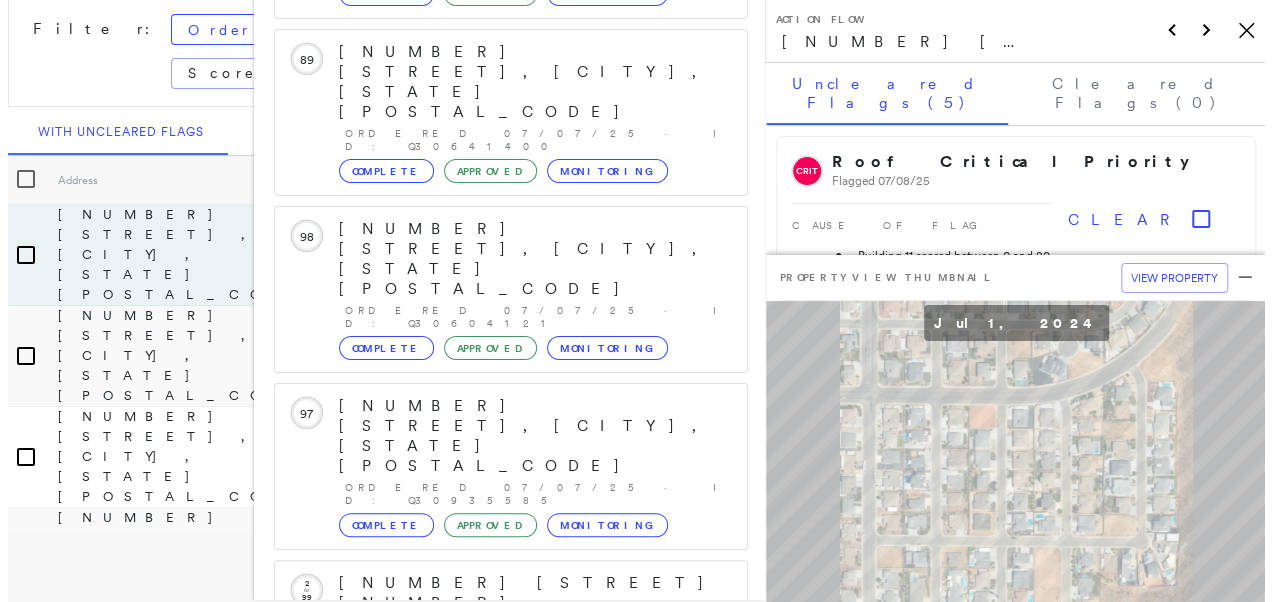 scroll, scrollTop: 0, scrollLeft: 0, axis: both 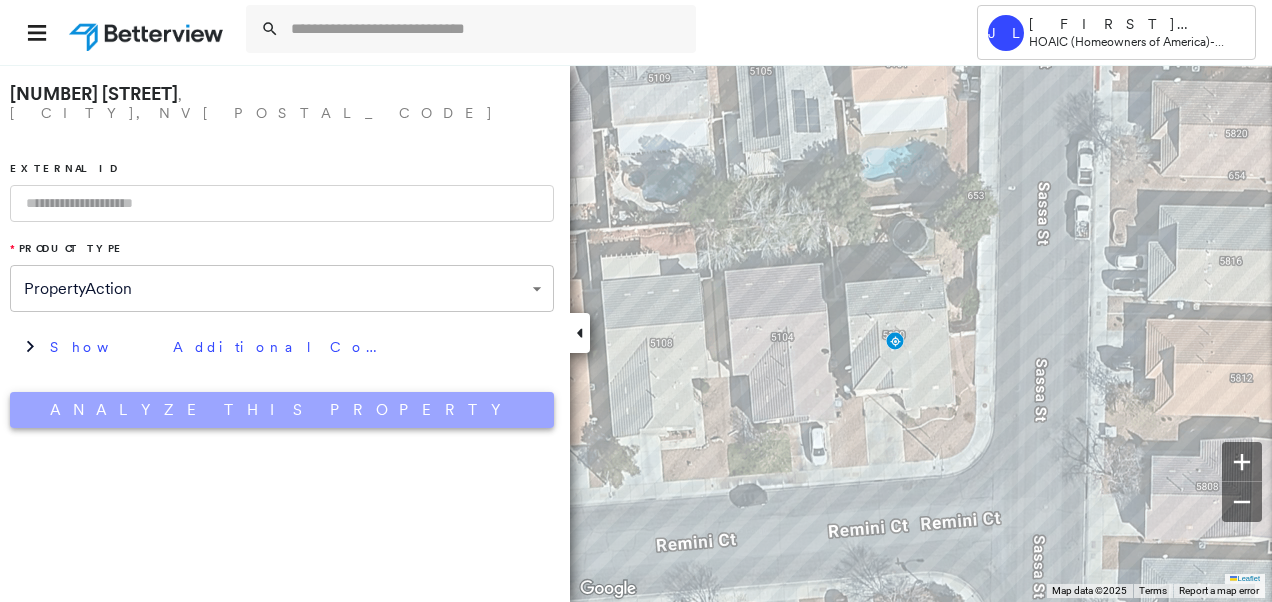 click on "Analyze This Property" at bounding box center [282, 410] 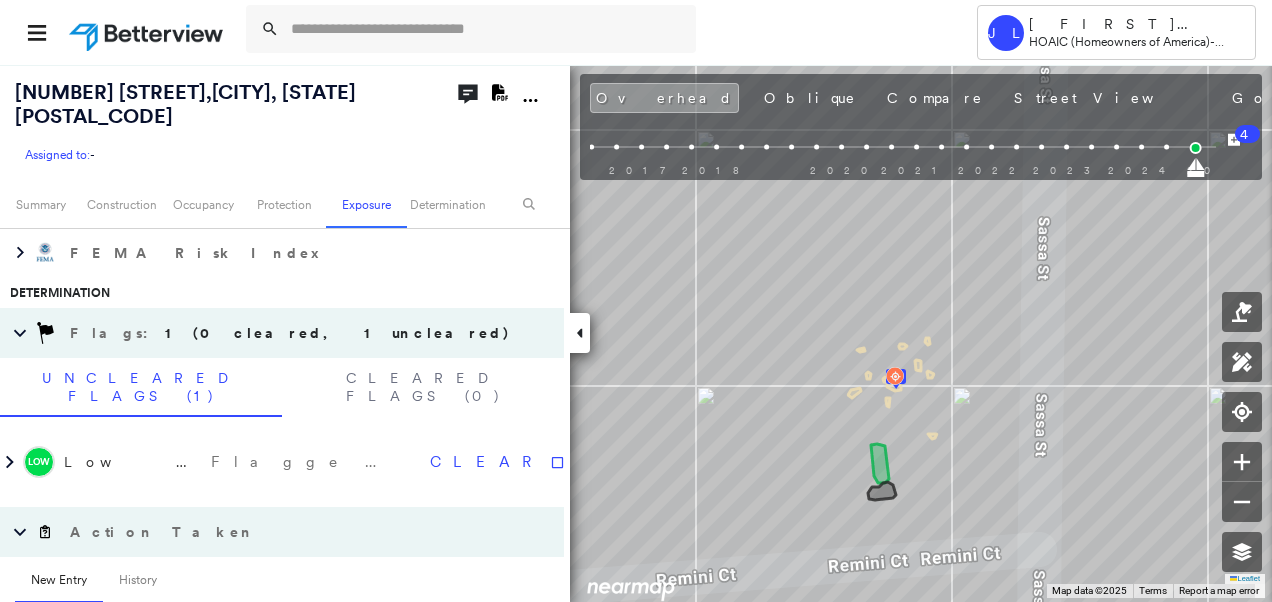 scroll, scrollTop: 1100, scrollLeft: 0, axis: vertical 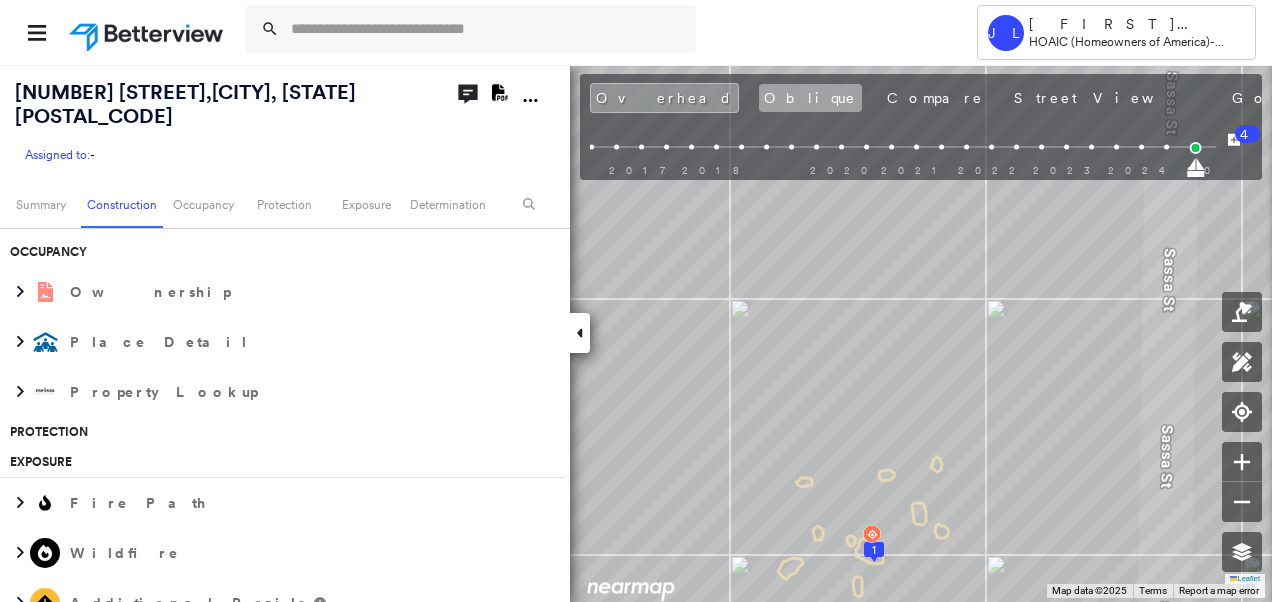 click on "Oblique" at bounding box center (810, 98) 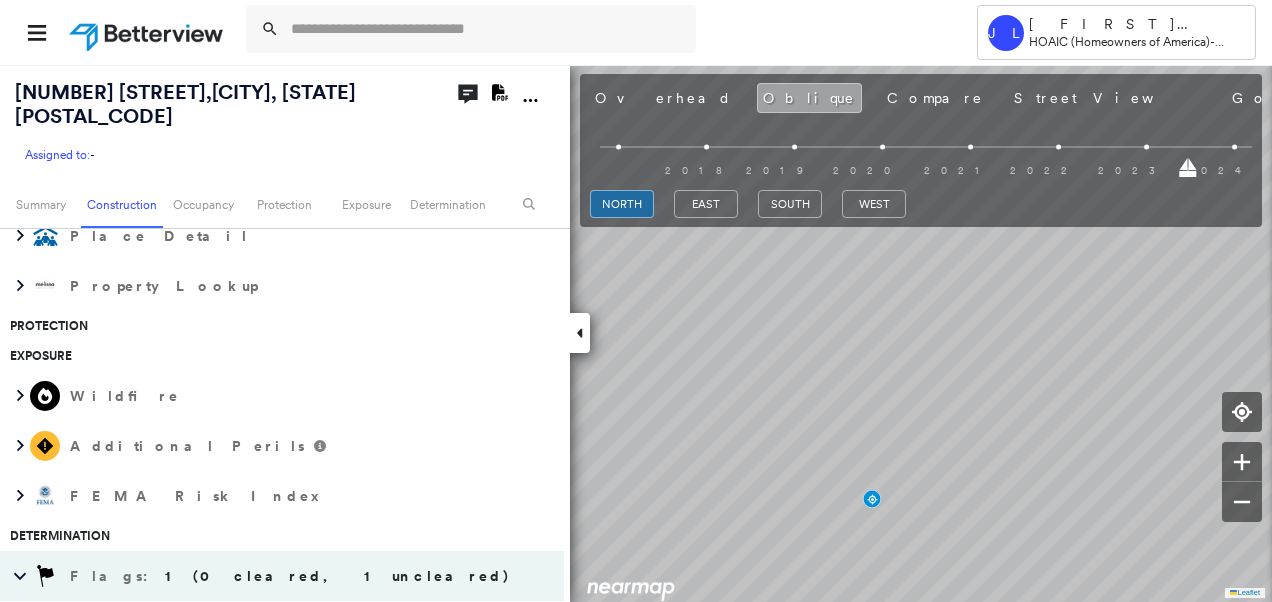 scroll, scrollTop: 1150, scrollLeft: 0, axis: vertical 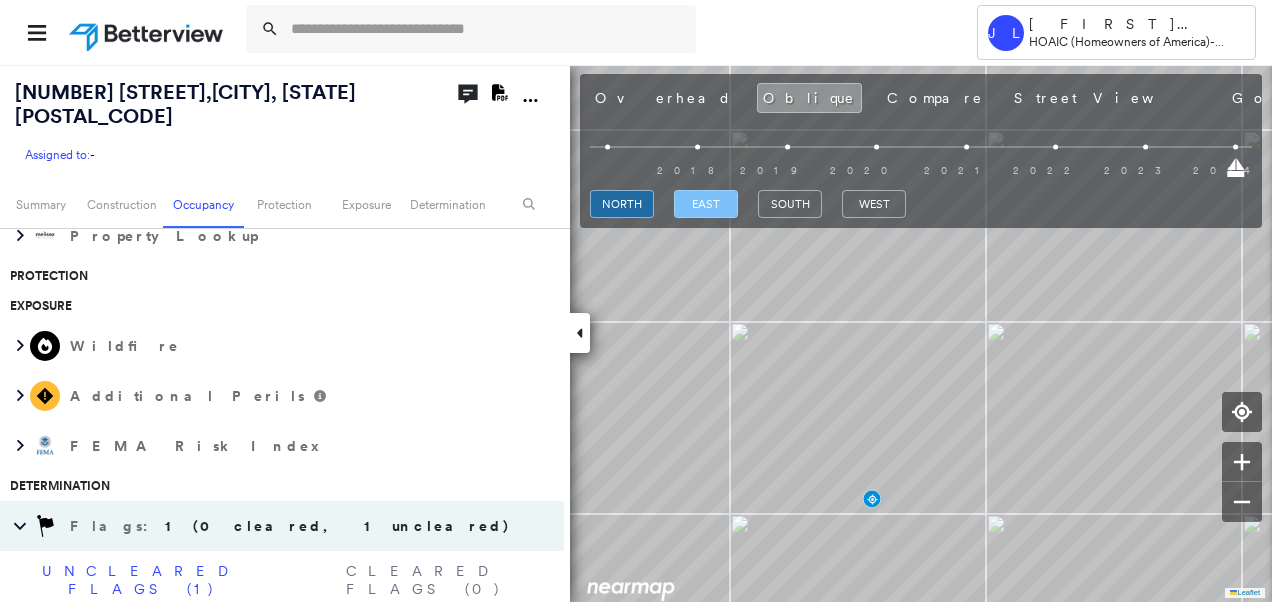 click on "east" at bounding box center [706, 204] 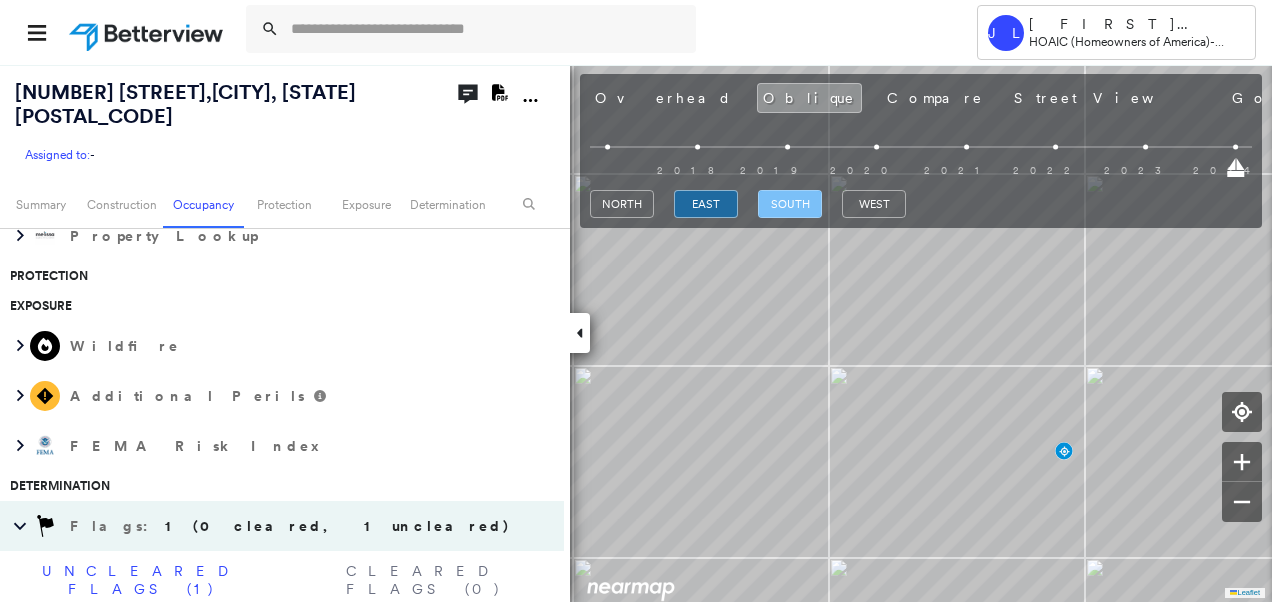 click on "south" at bounding box center (790, 204) 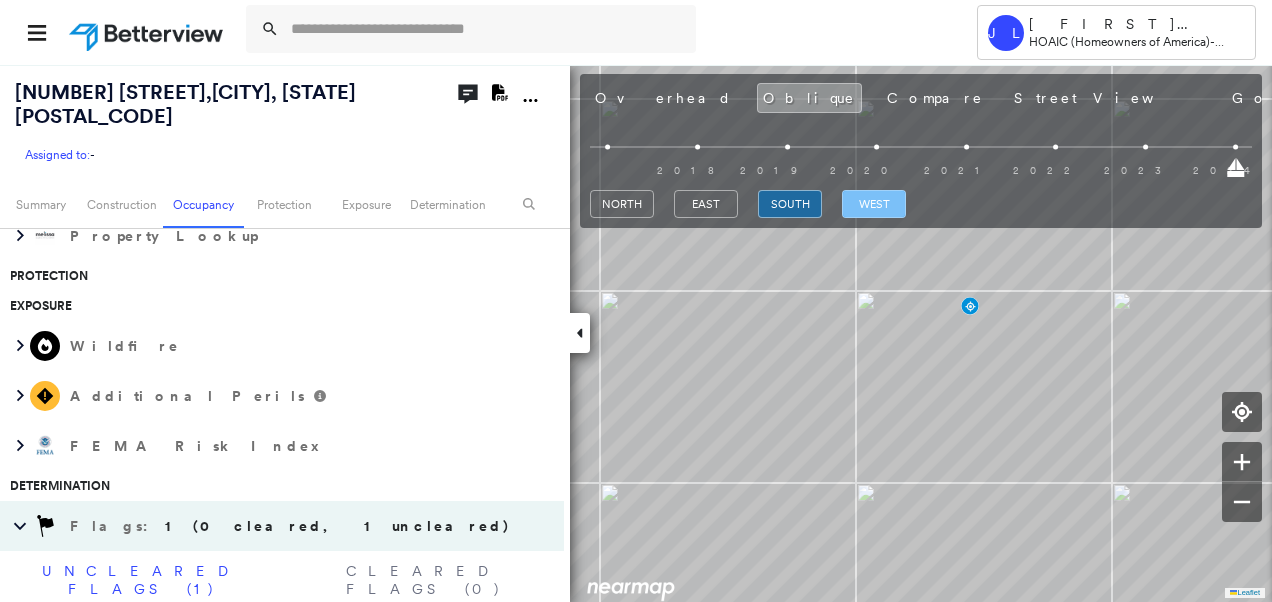 click on "west" at bounding box center [874, 204] 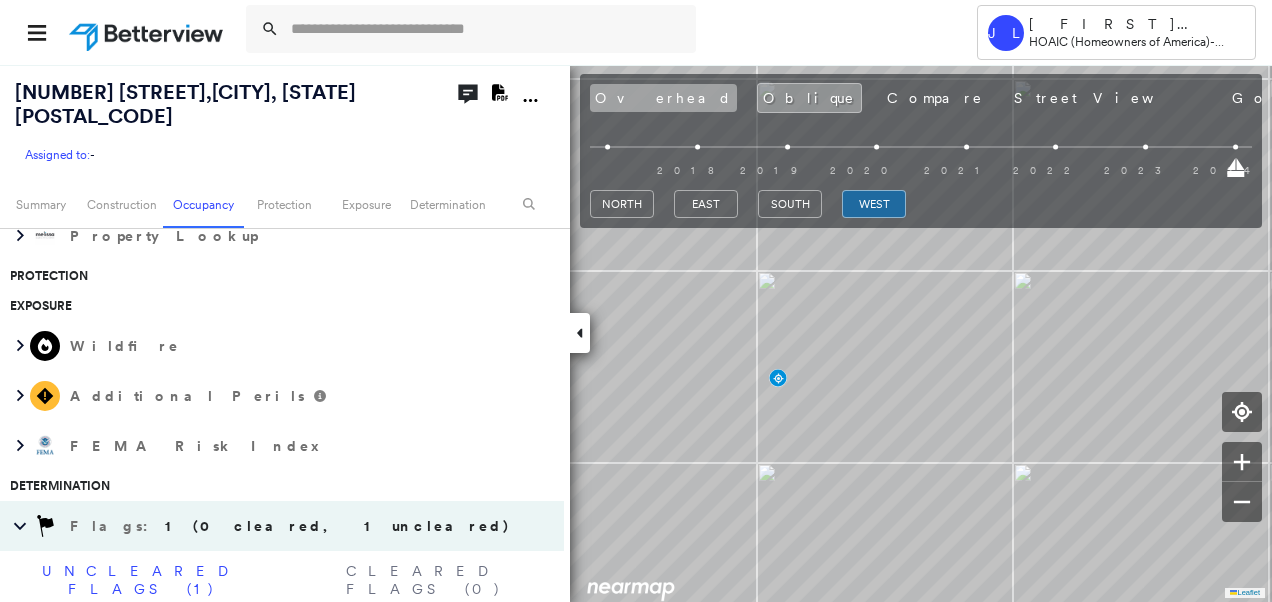 click on "Overhead" at bounding box center (663, 98) 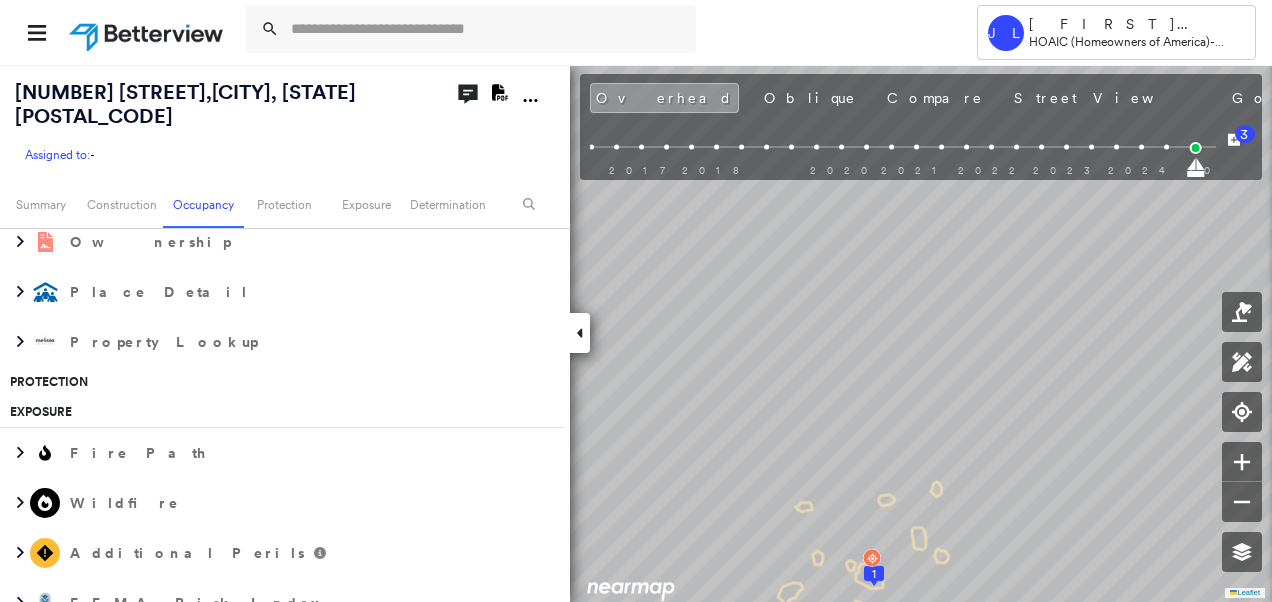 scroll, scrollTop: 1100, scrollLeft: 0, axis: vertical 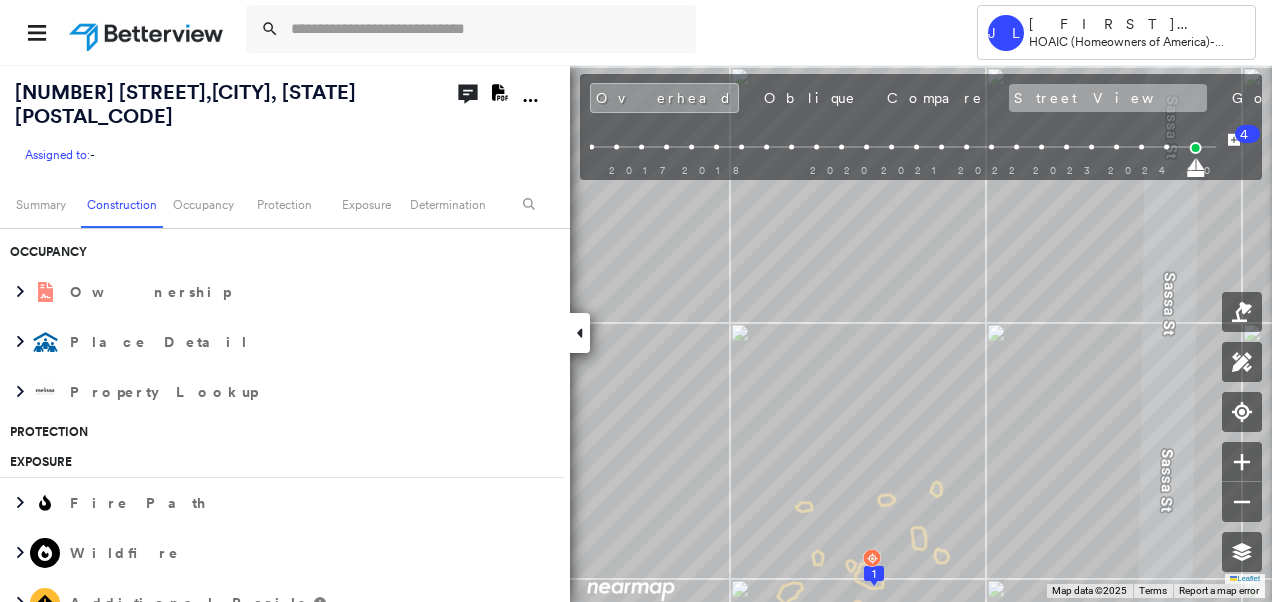 click on "Street View" at bounding box center [1108, 98] 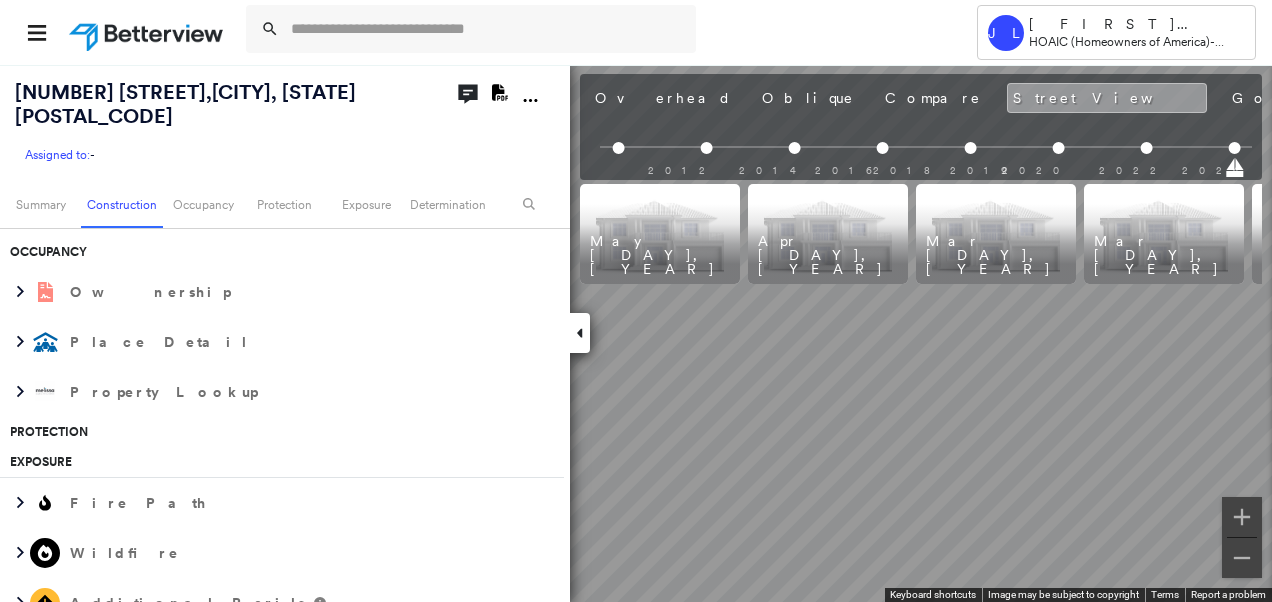 scroll, scrollTop: 0, scrollLeft: 662, axis: horizontal 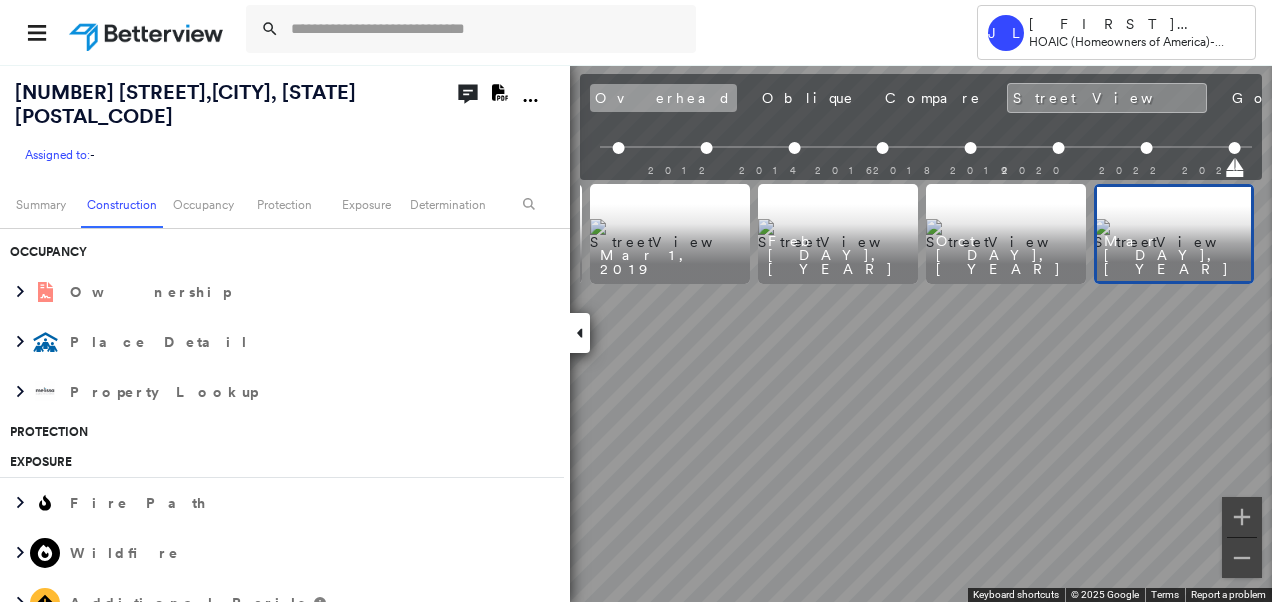click on "Overhead" at bounding box center [663, 98] 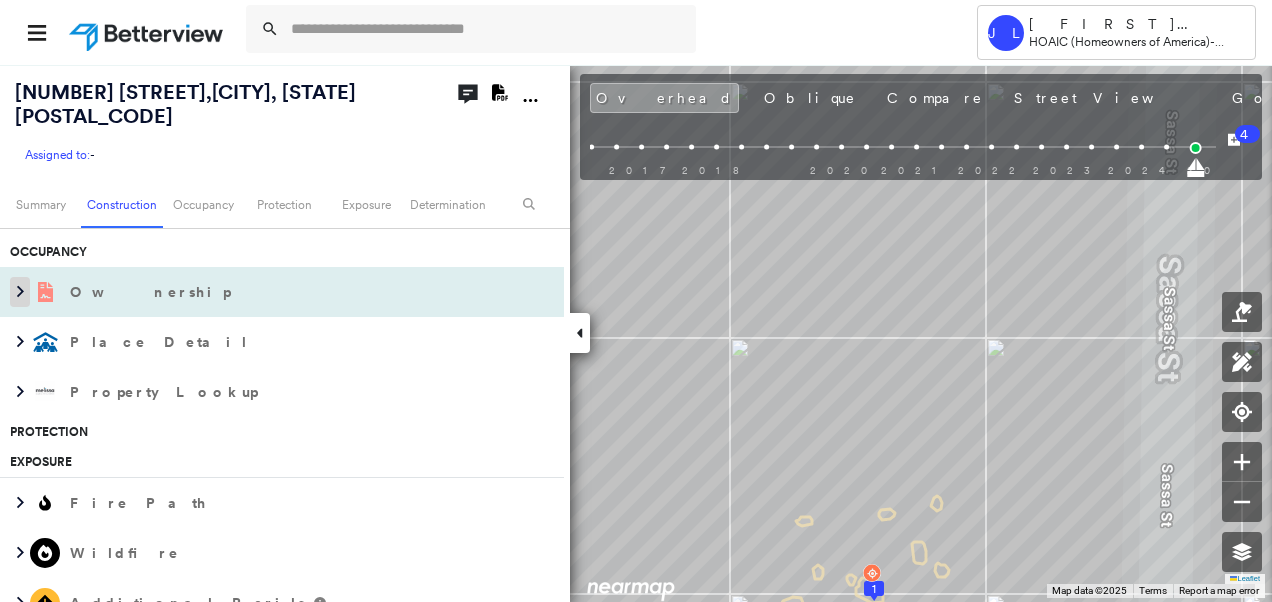 click at bounding box center [20, 292] 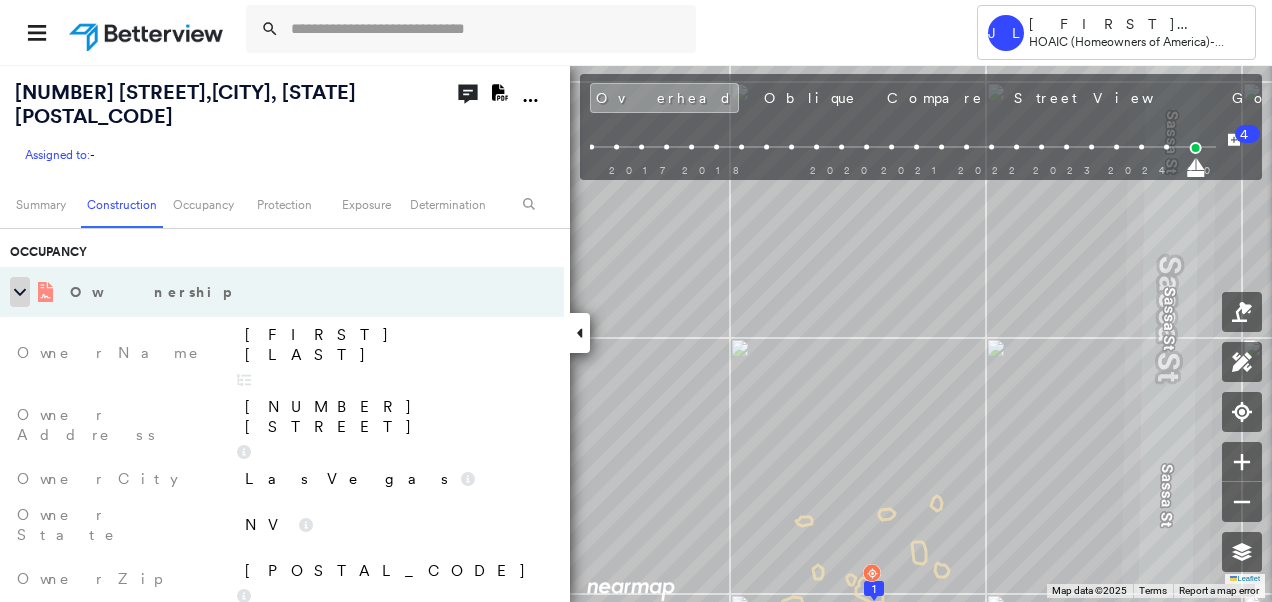 click at bounding box center (20, 292) 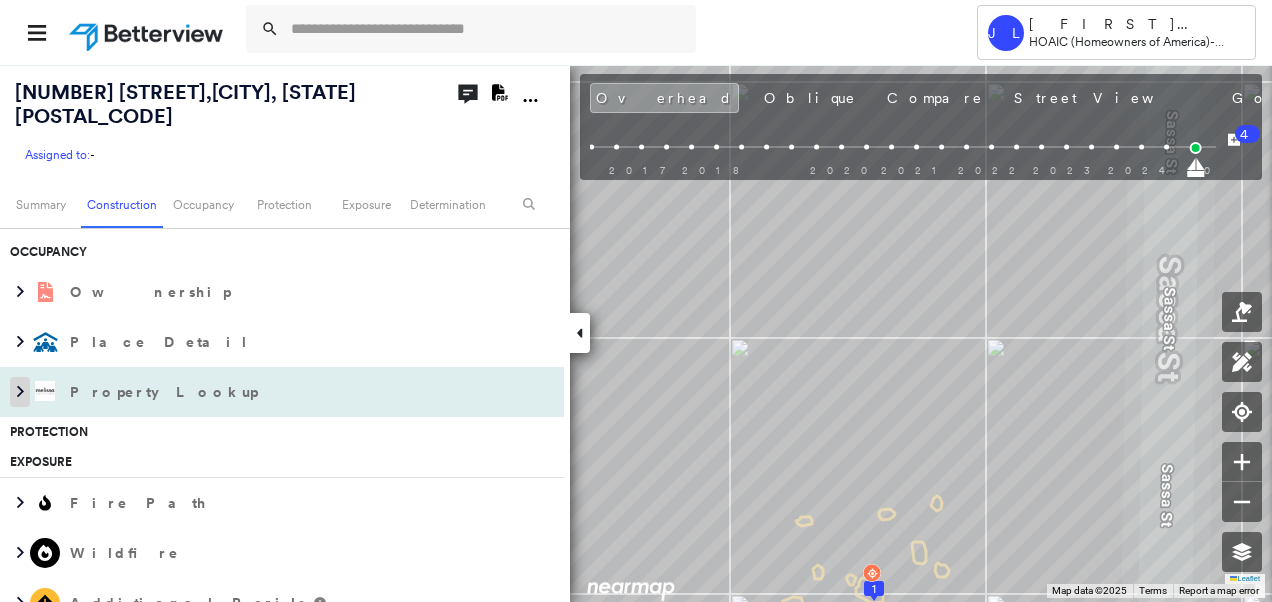 click 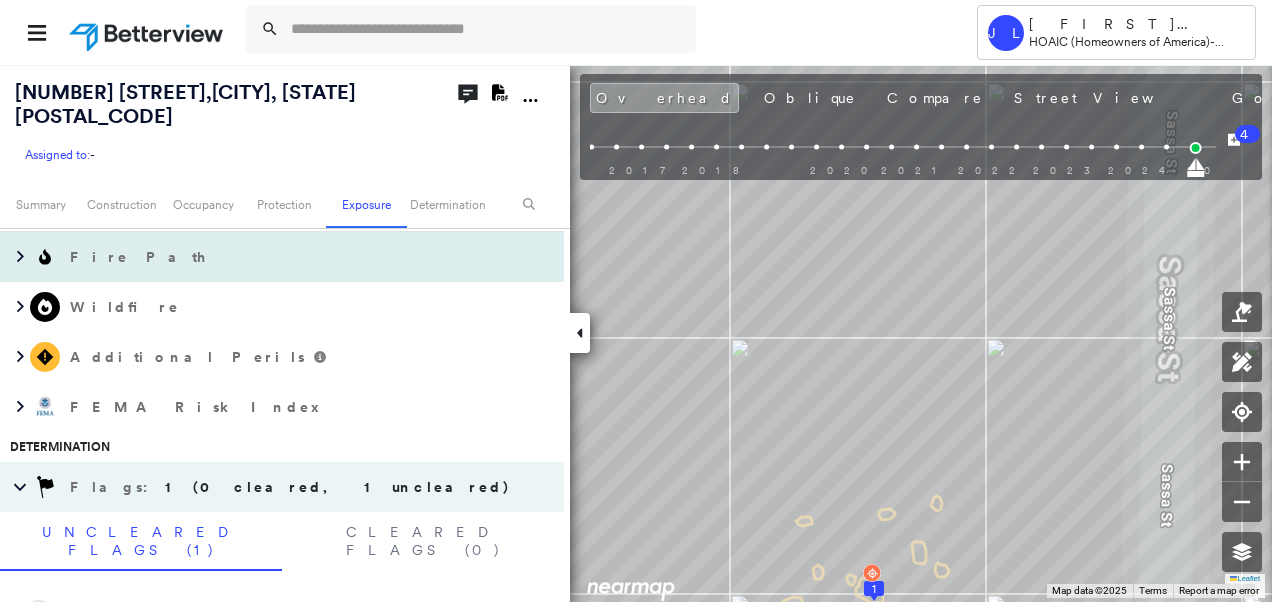 scroll, scrollTop: 1700, scrollLeft: 0, axis: vertical 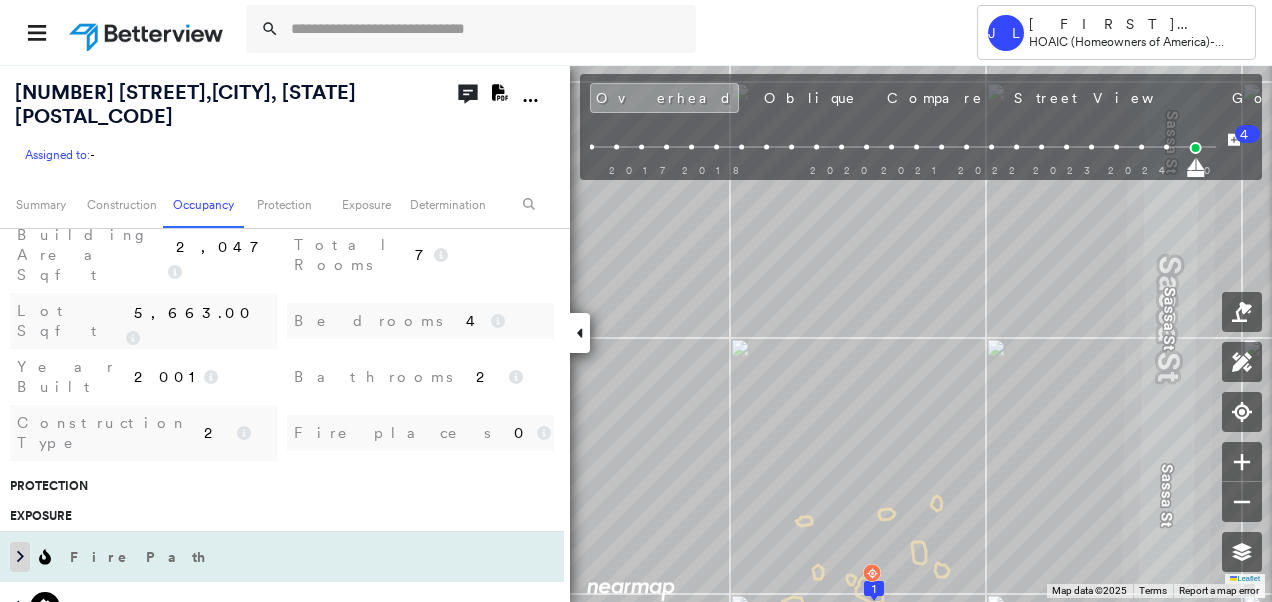 click 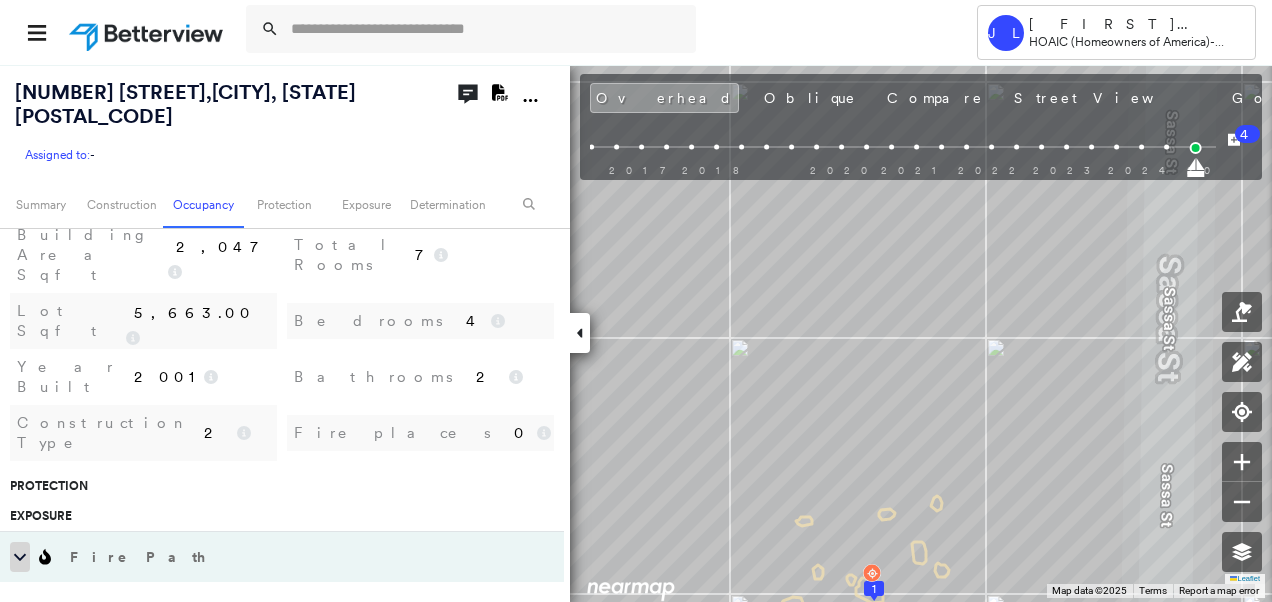 click 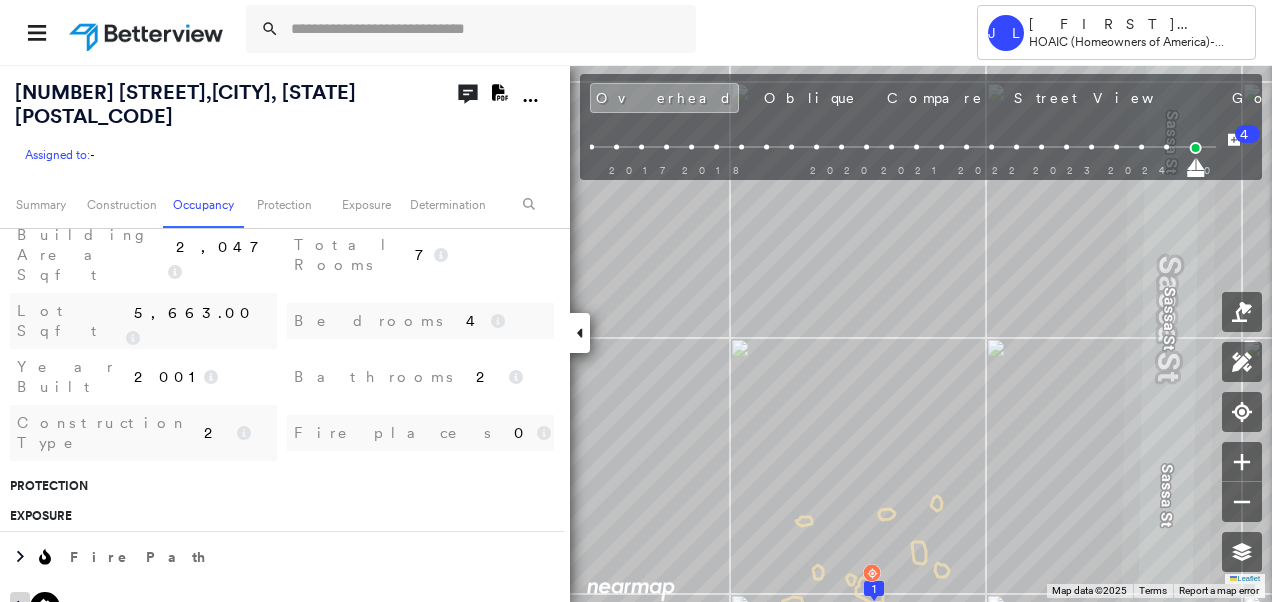 click at bounding box center [20, 607] 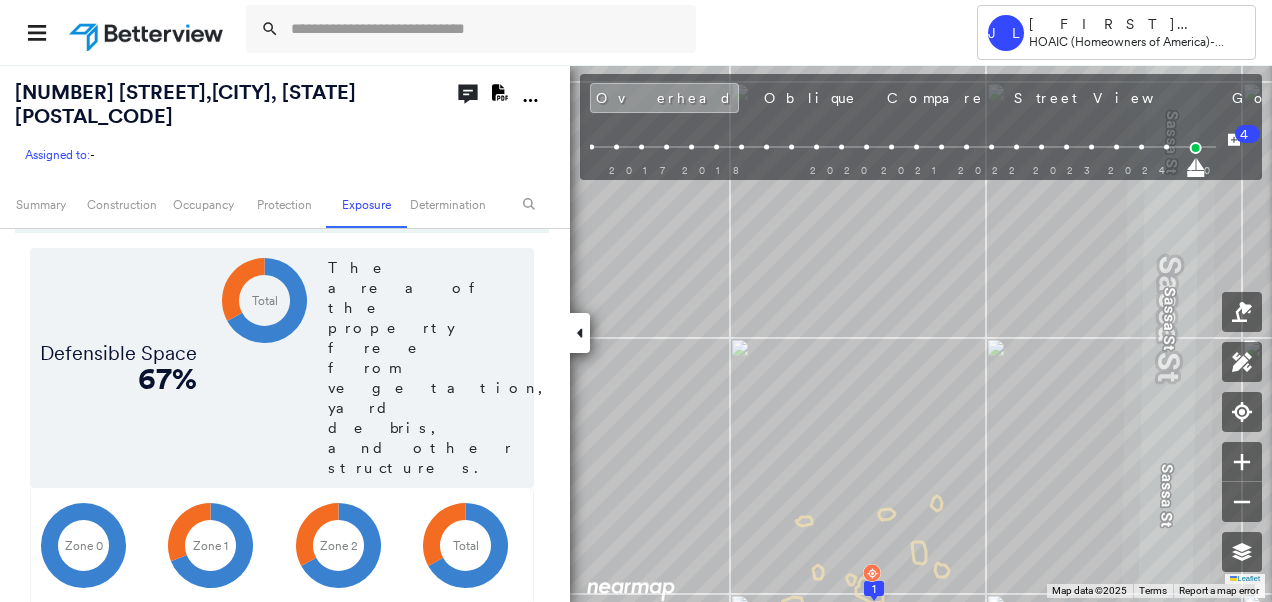 scroll, scrollTop: 3100, scrollLeft: 0, axis: vertical 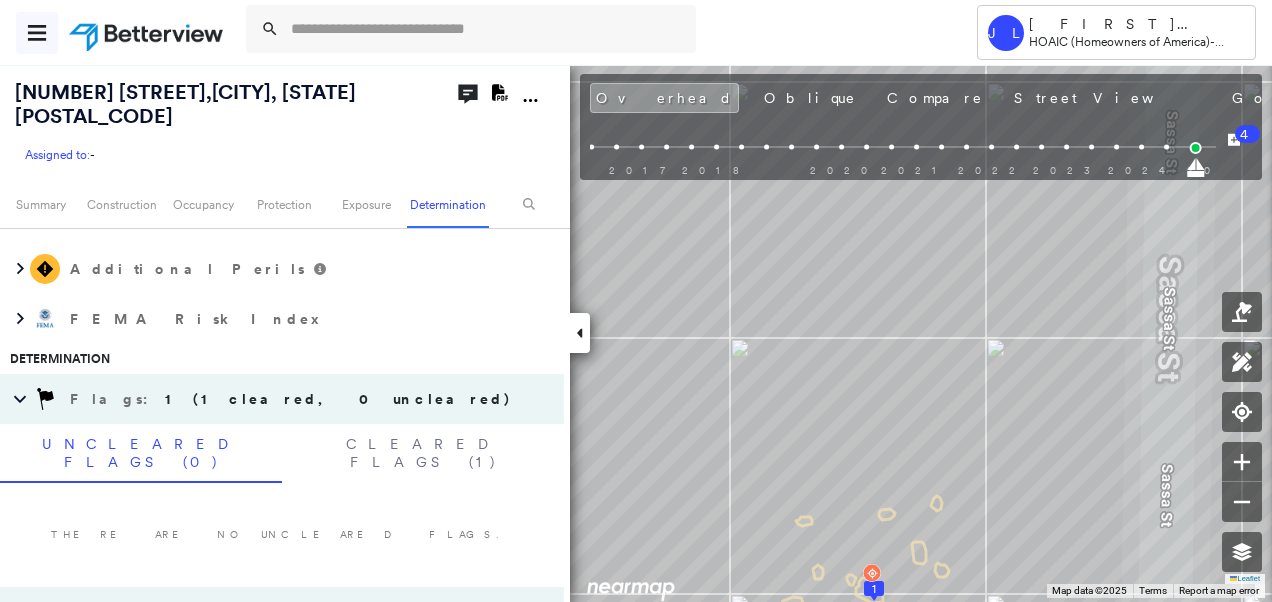 click 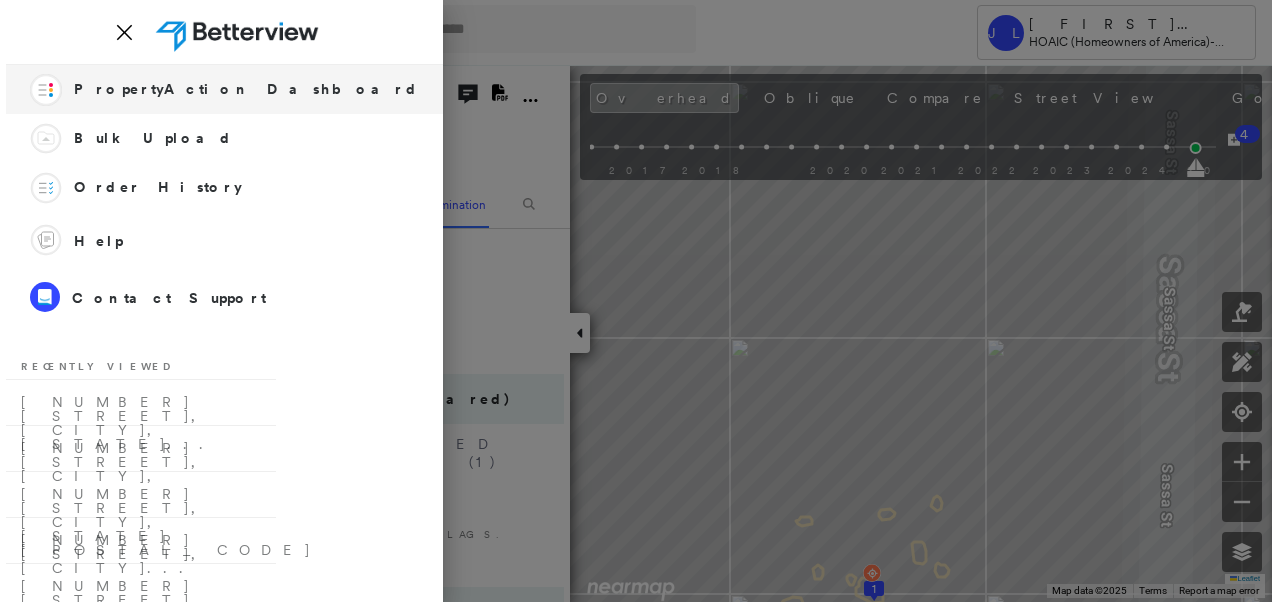 click on "PropertyAction Dashboard" at bounding box center (246, 89) 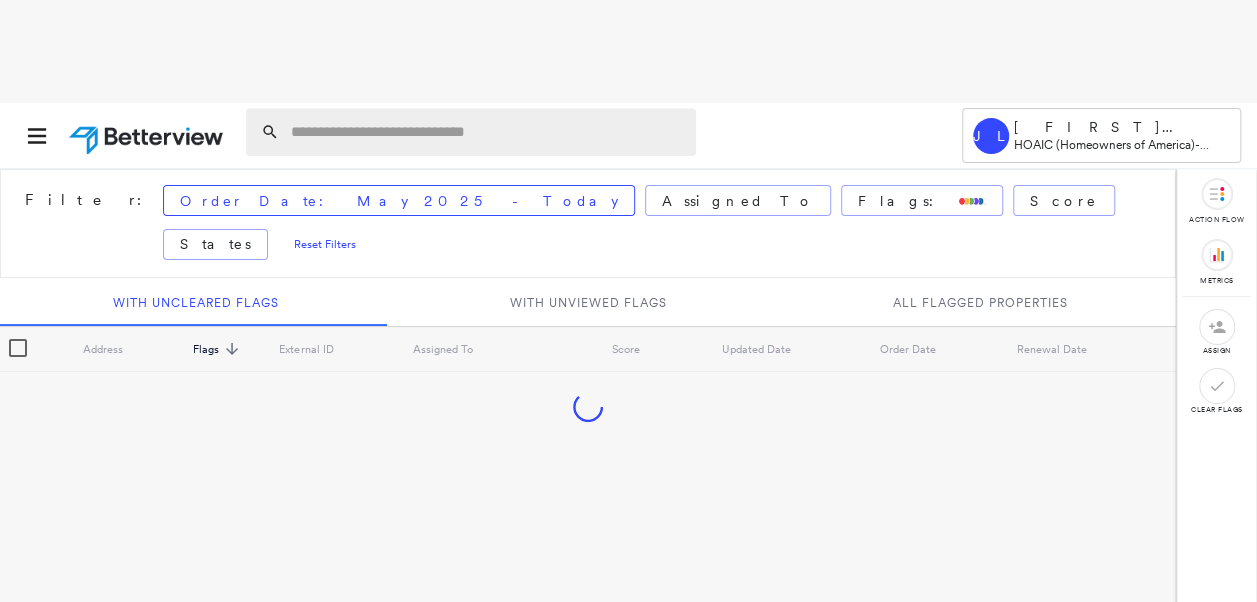 click at bounding box center (487, 132) 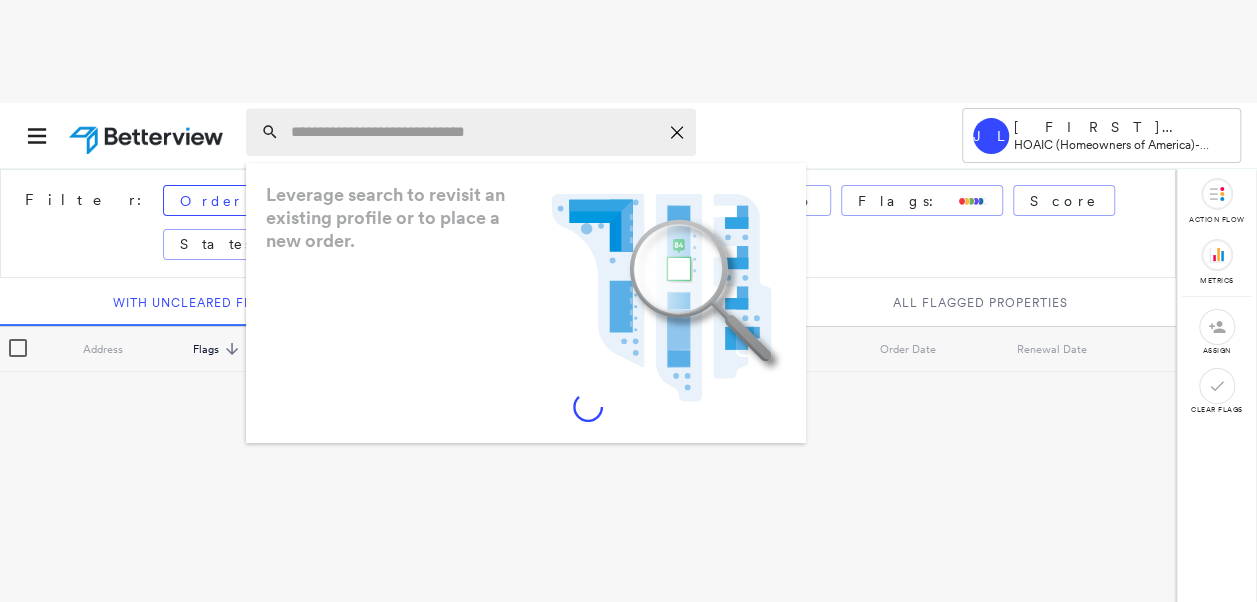paste on "**********" 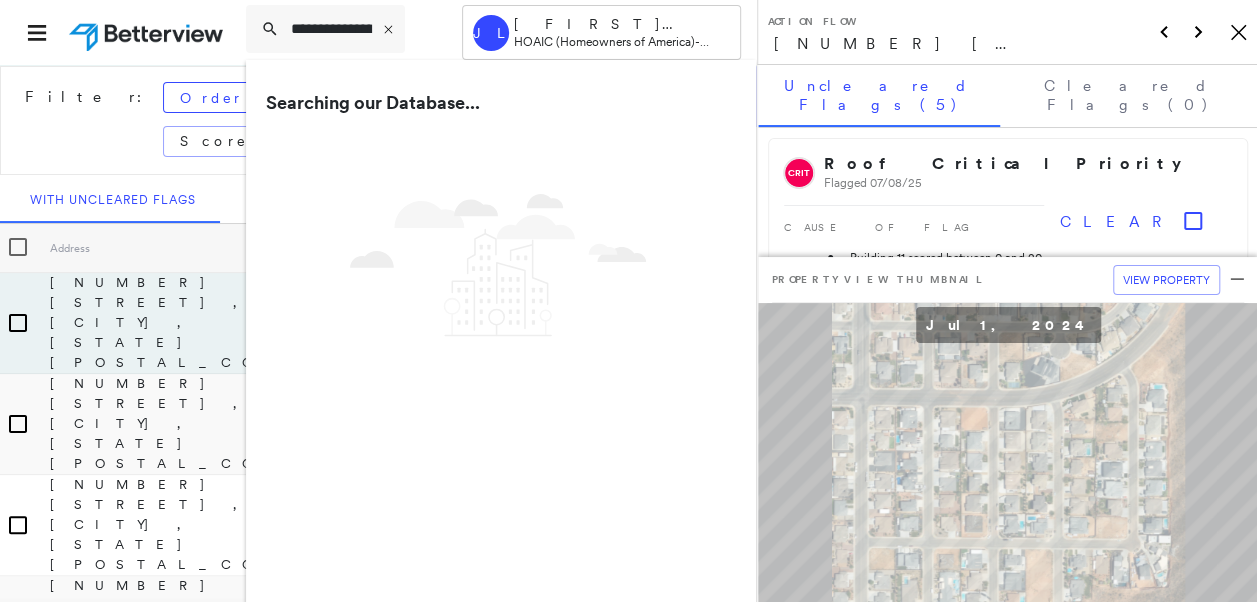 type on "**********" 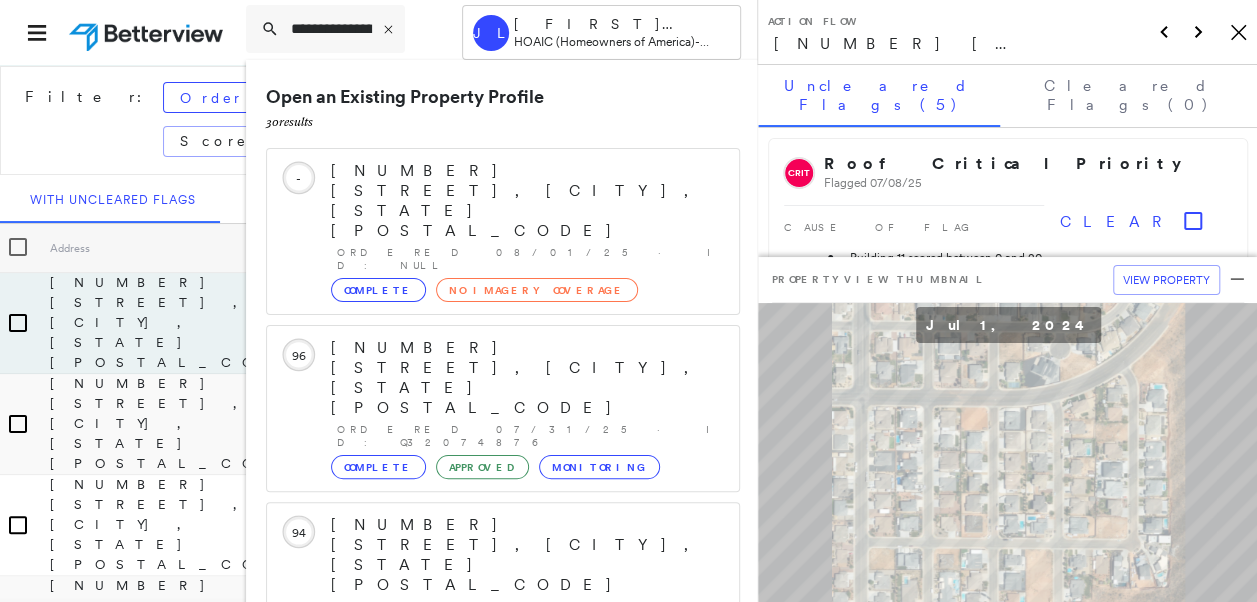 scroll, scrollTop: 2, scrollLeft: 0, axis: vertical 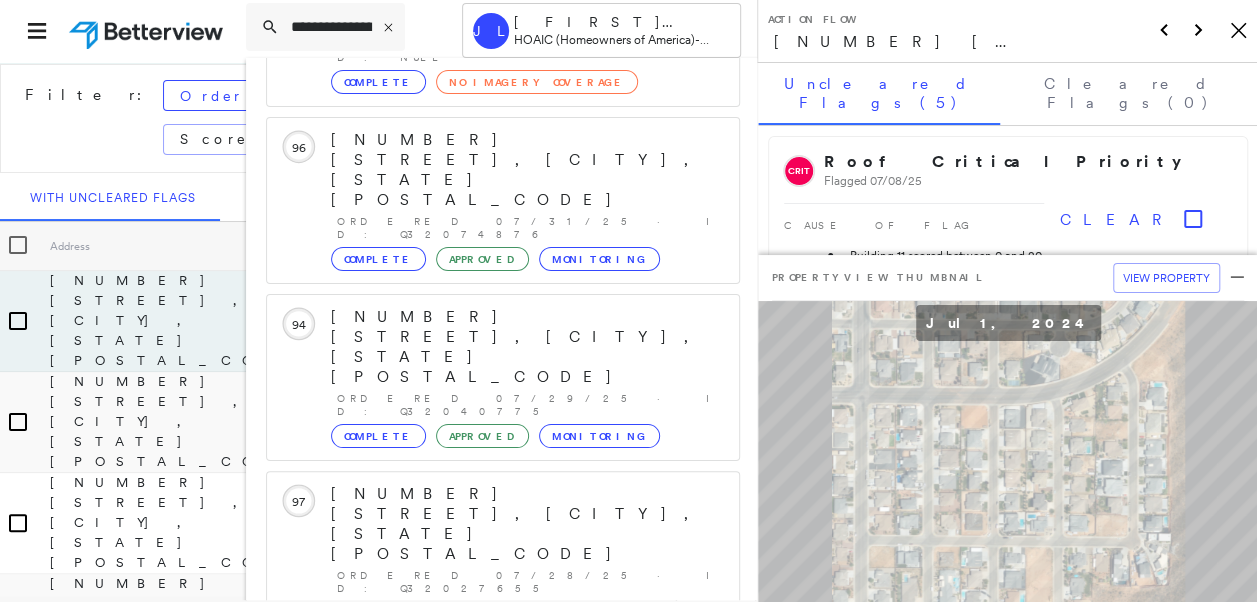 click on "Show  5  more existing properties" at bounding box center (504, 858) 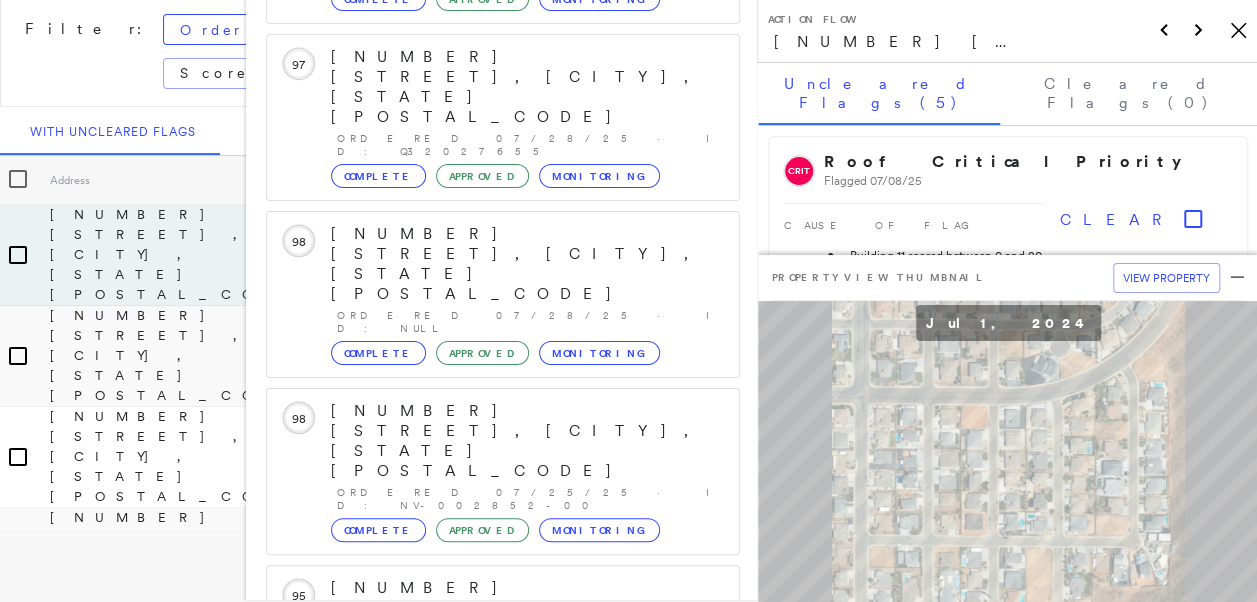 scroll, scrollTop: 719, scrollLeft: 0, axis: vertical 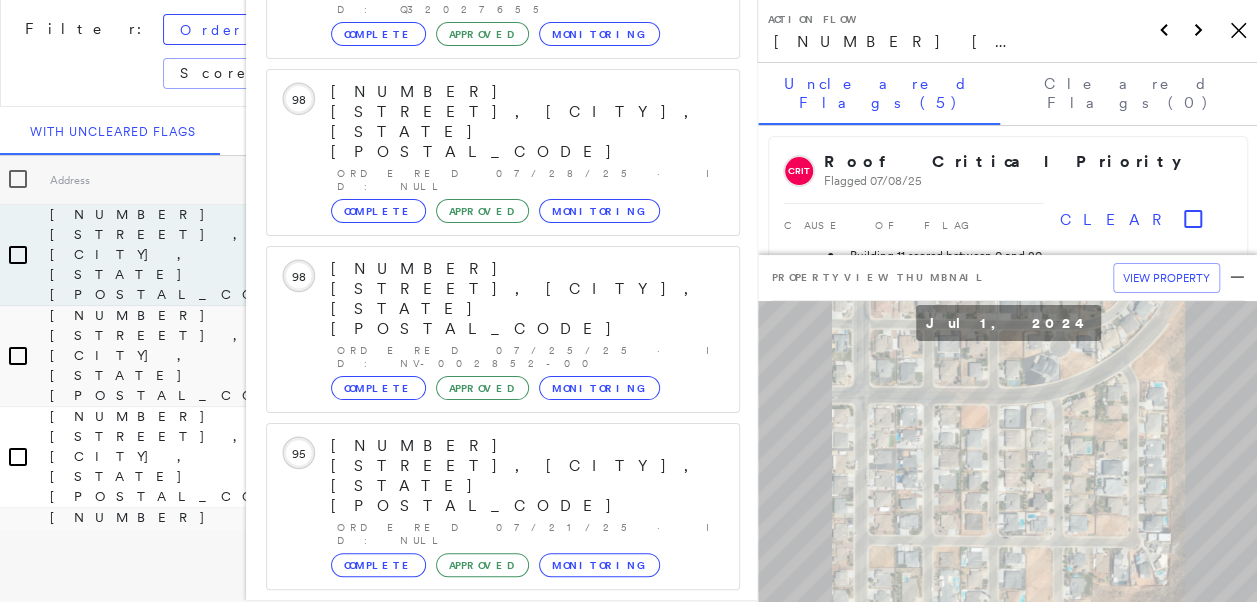 click on "[NUMBER] [STREET], [CITY], [STATE] [POSTAL_CODE]" at bounding box center [491, 1309] 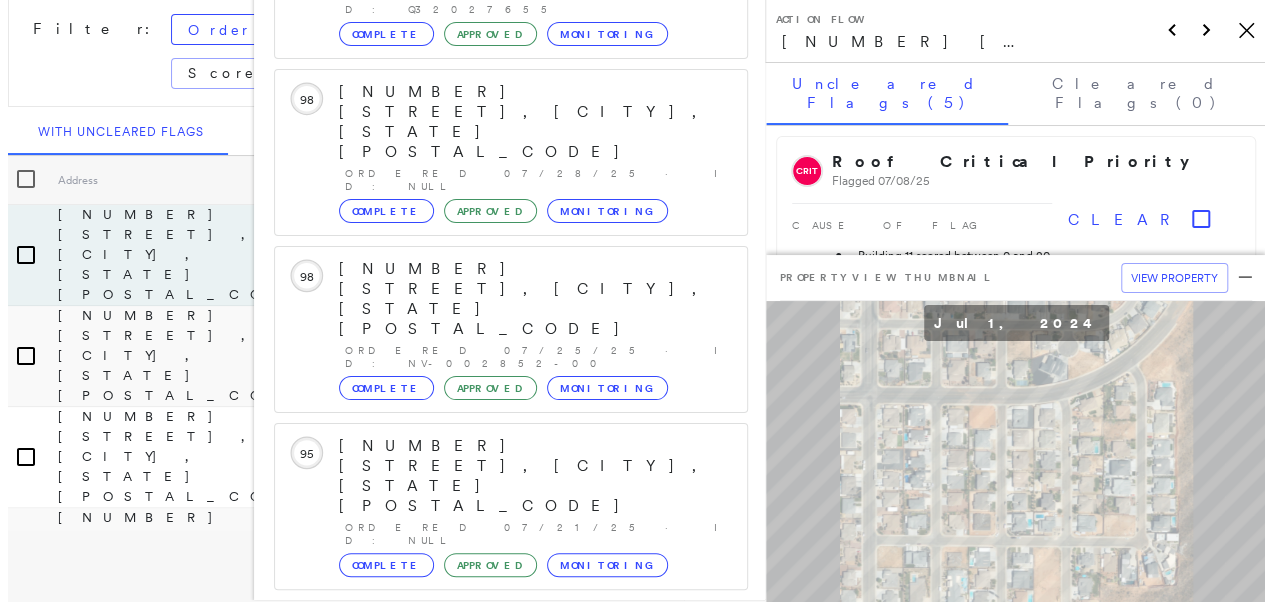 scroll, scrollTop: 0, scrollLeft: 0, axis: both 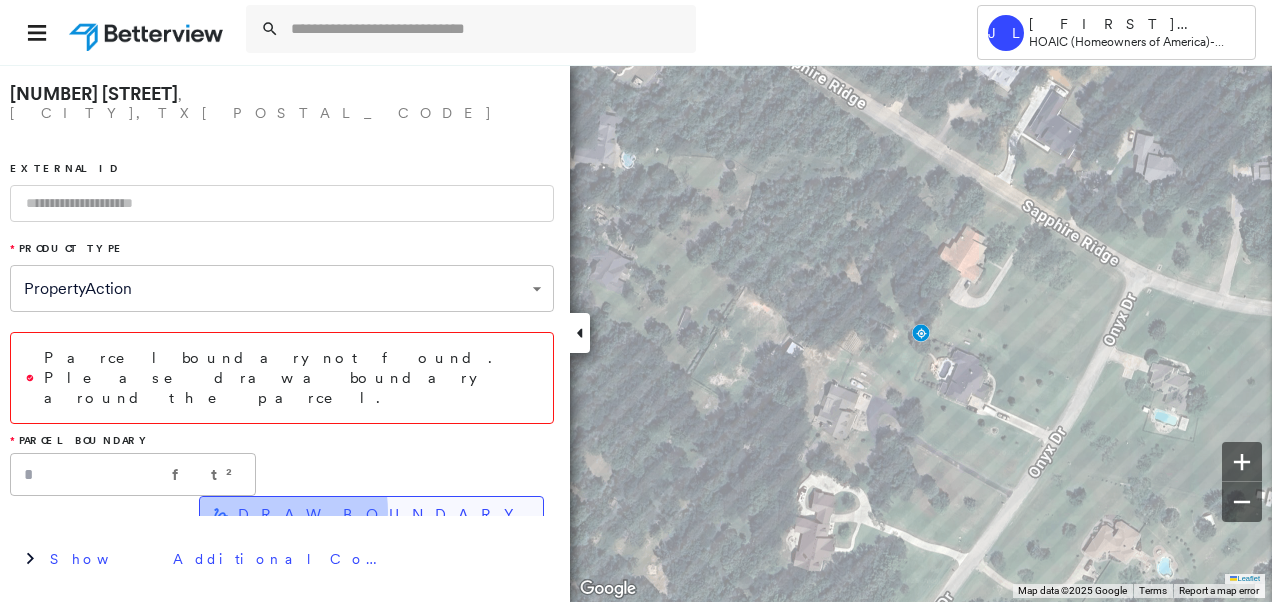 click on "DRAW BOUNDARY" at bounding box center (382, 515) 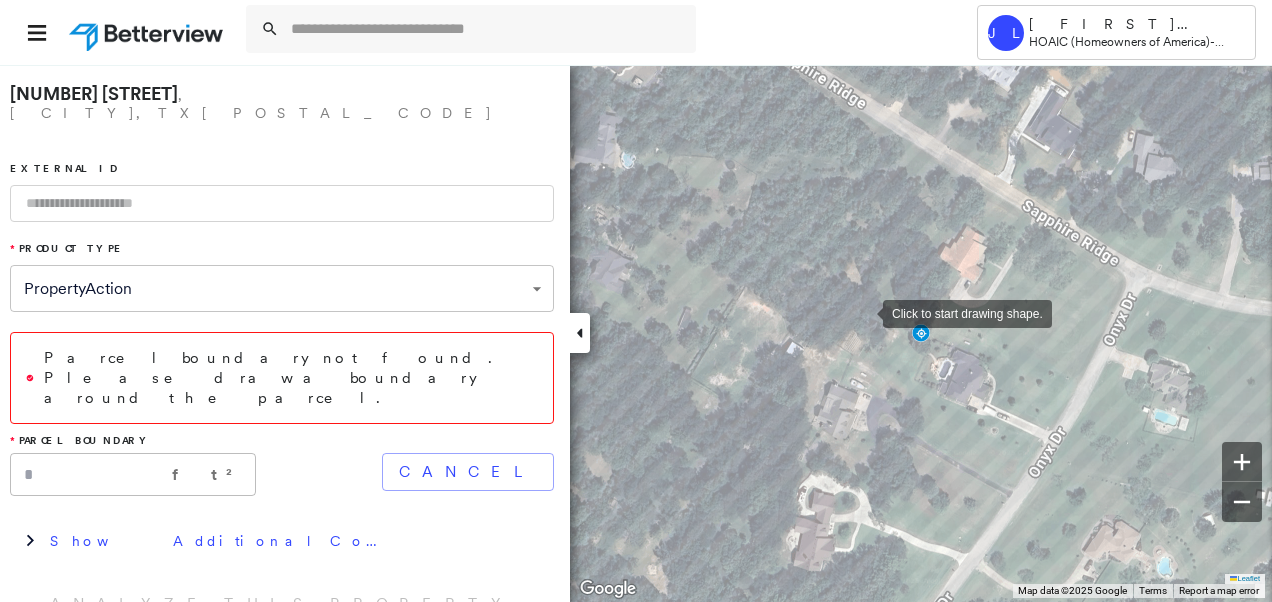 click at bounding box center [863, 312] 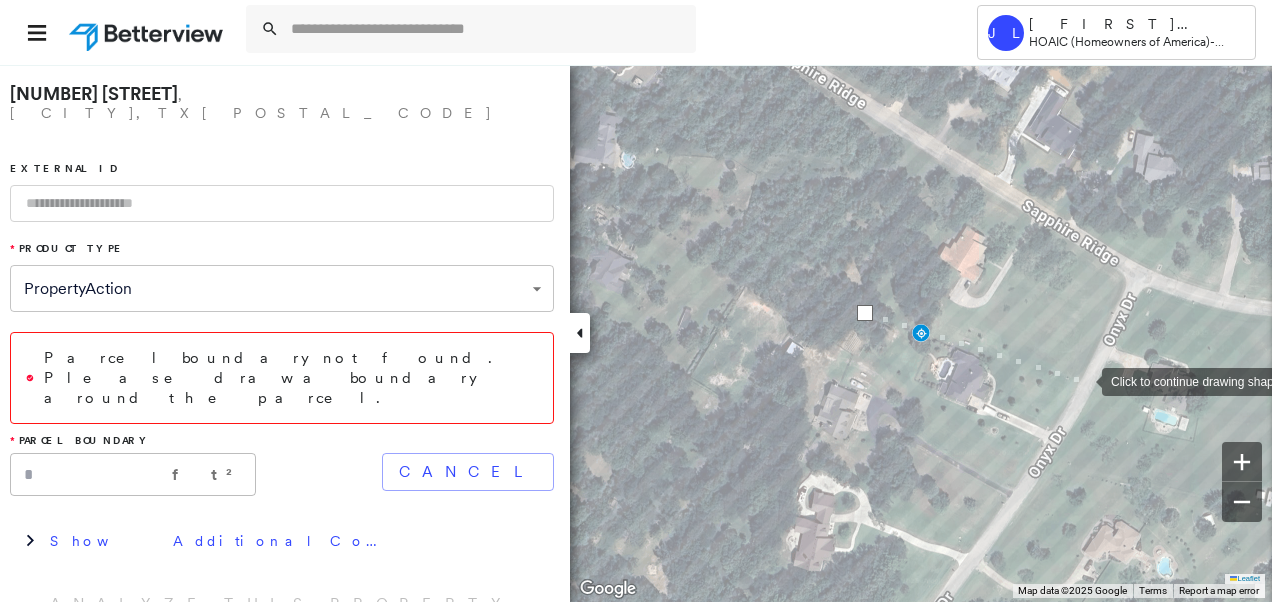 click at bounding box center (1082, 380) 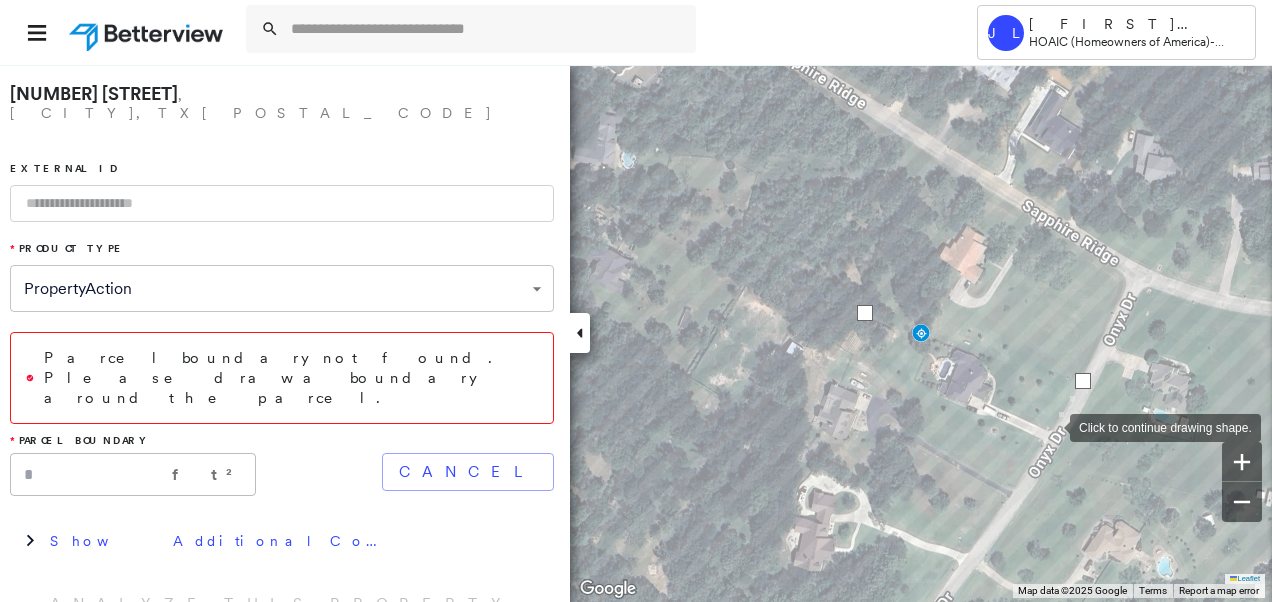 click at bounding box center [1050, 426] 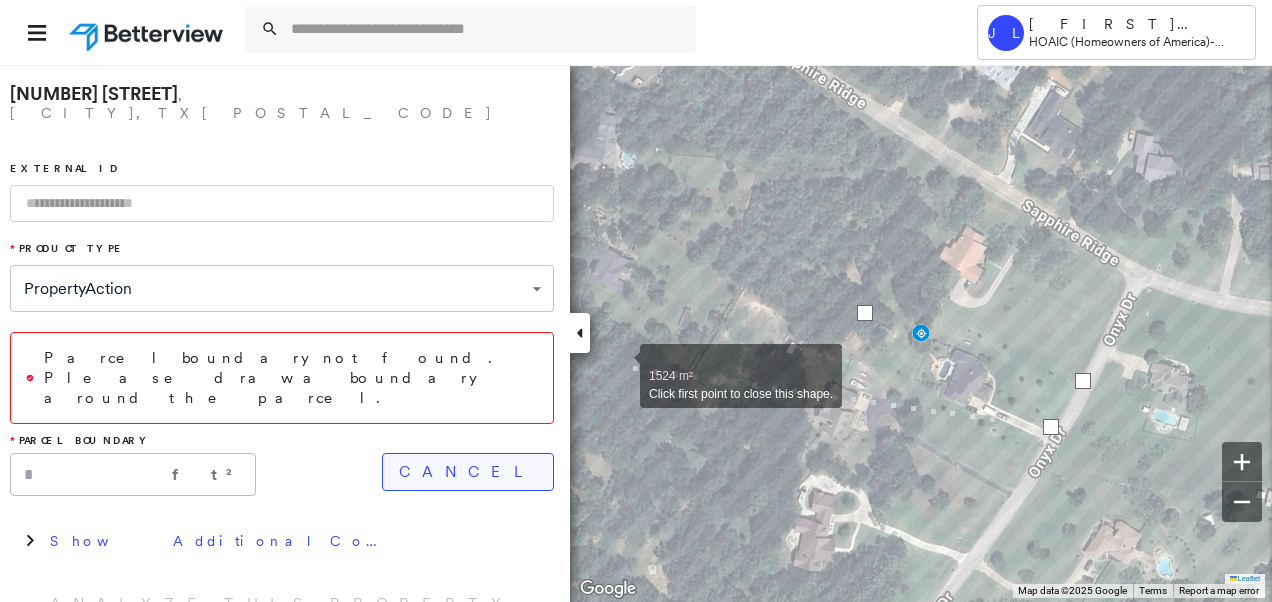 click on "Cancel" at bounding box center [468, 472] 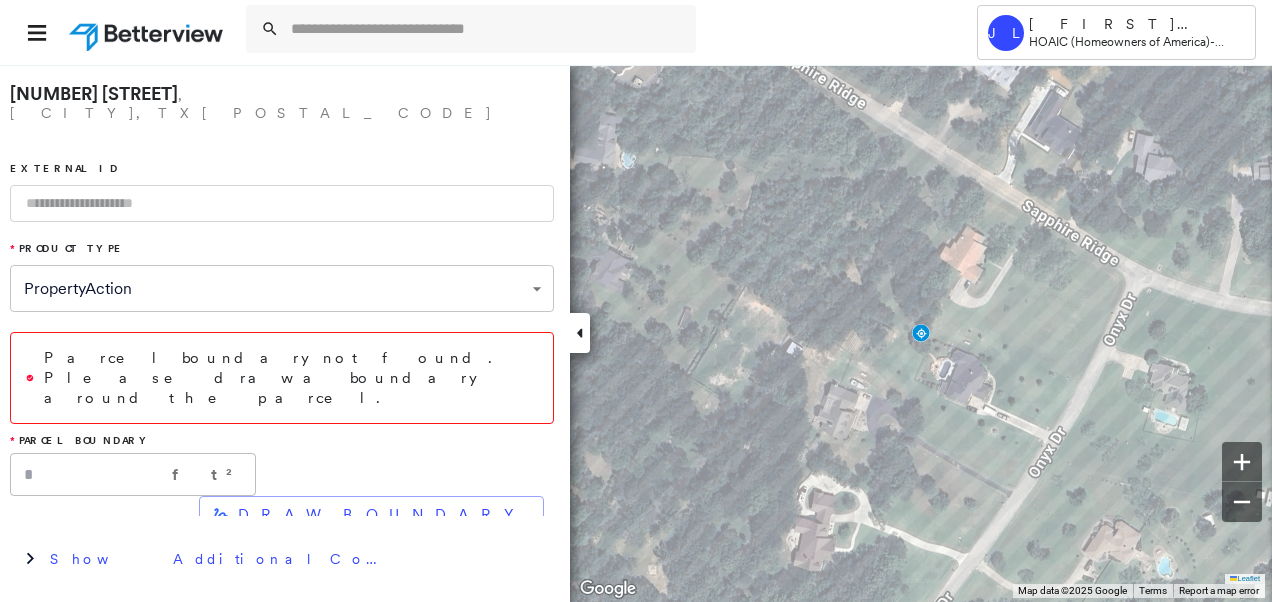 click on "DRAW BOUNDARY" at bounding box center [382, 515] 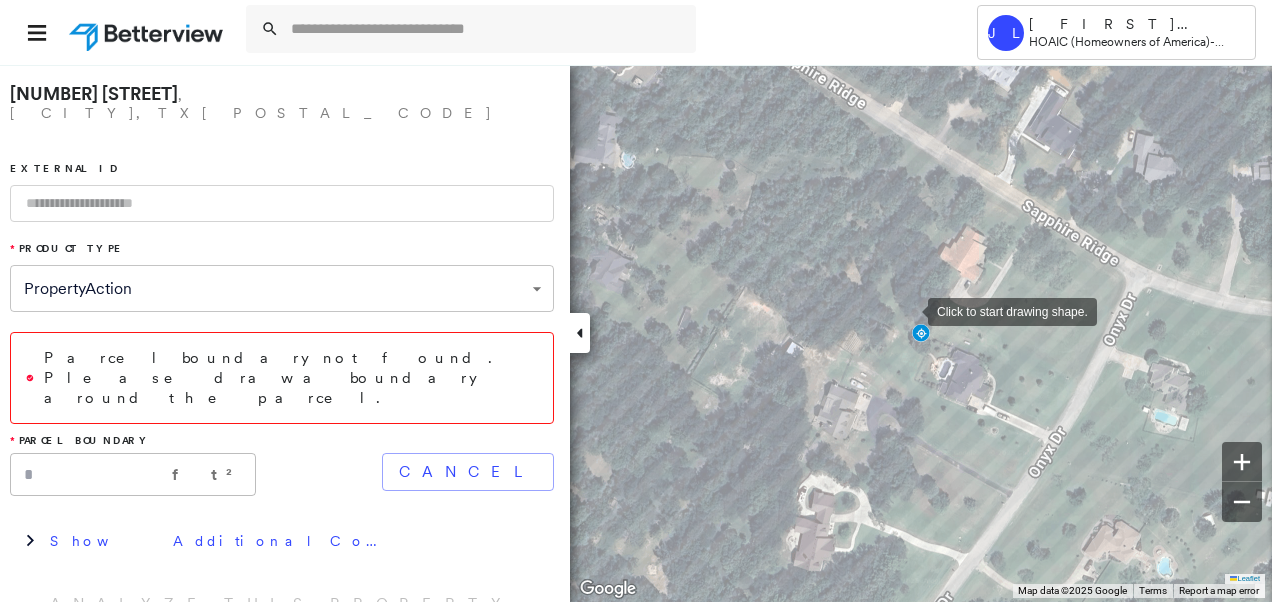 click at bounding box center (908, 310) 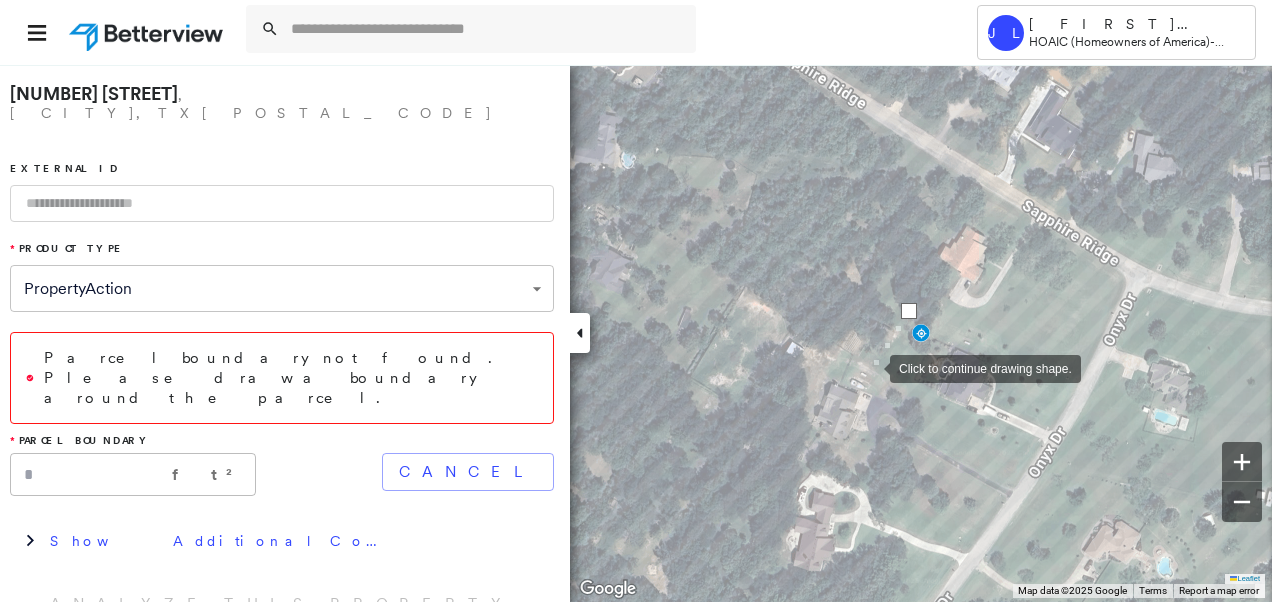 click at bounding box center [870, 367] 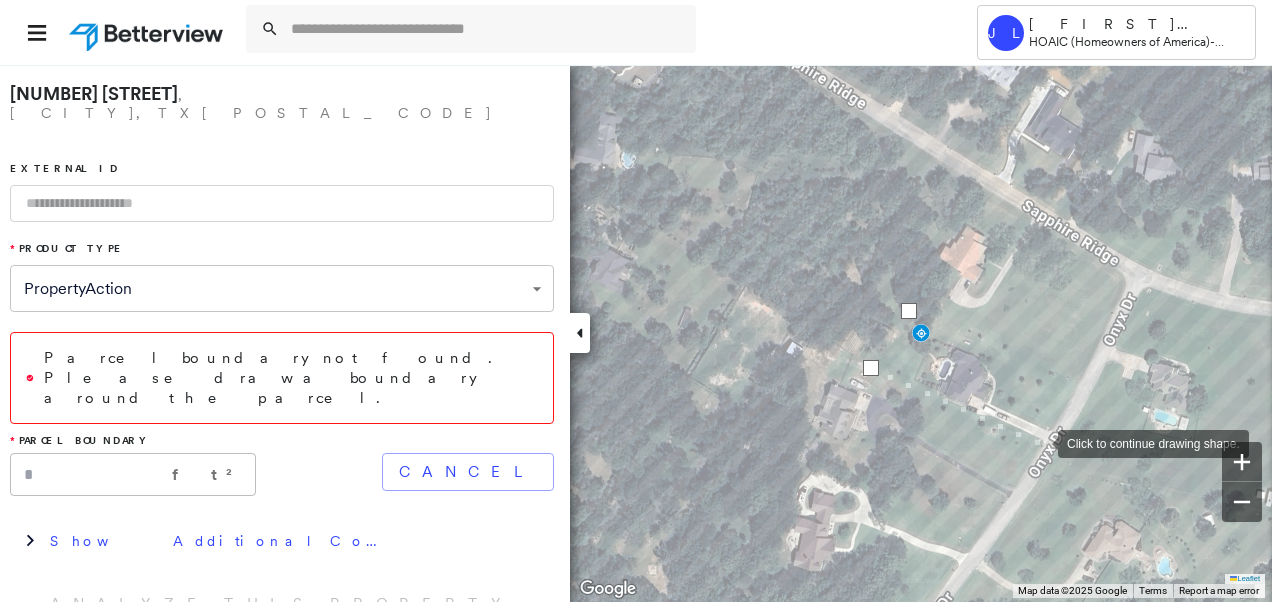 click at bounding box center (1038, 442) 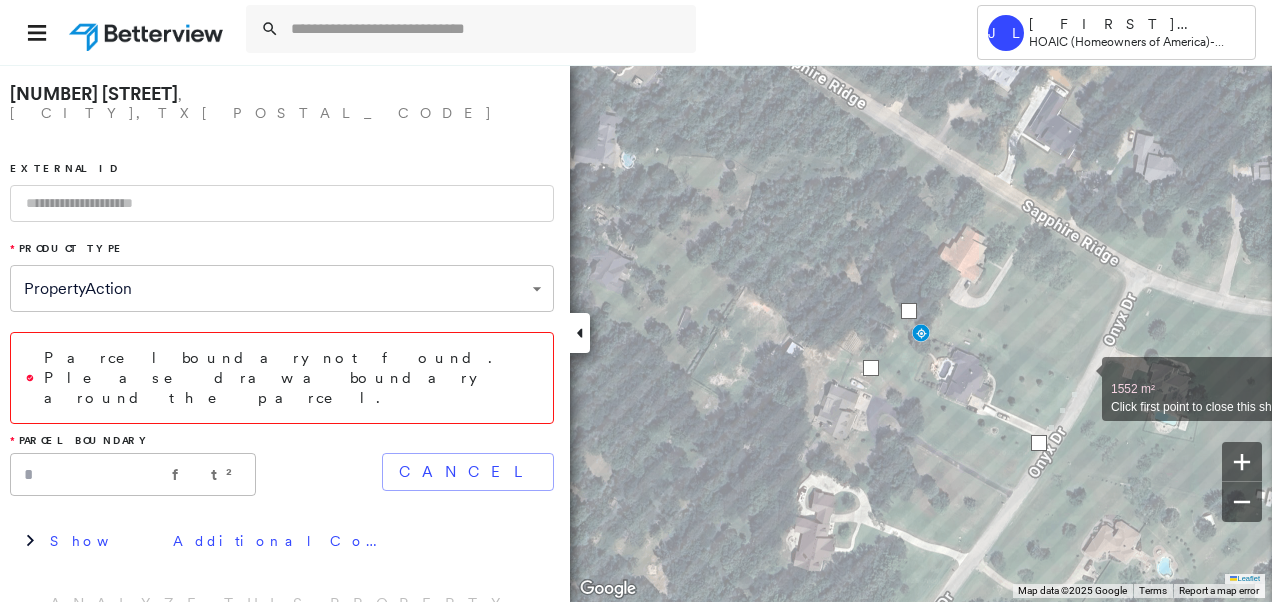 click at bounding box center (1082, 378) 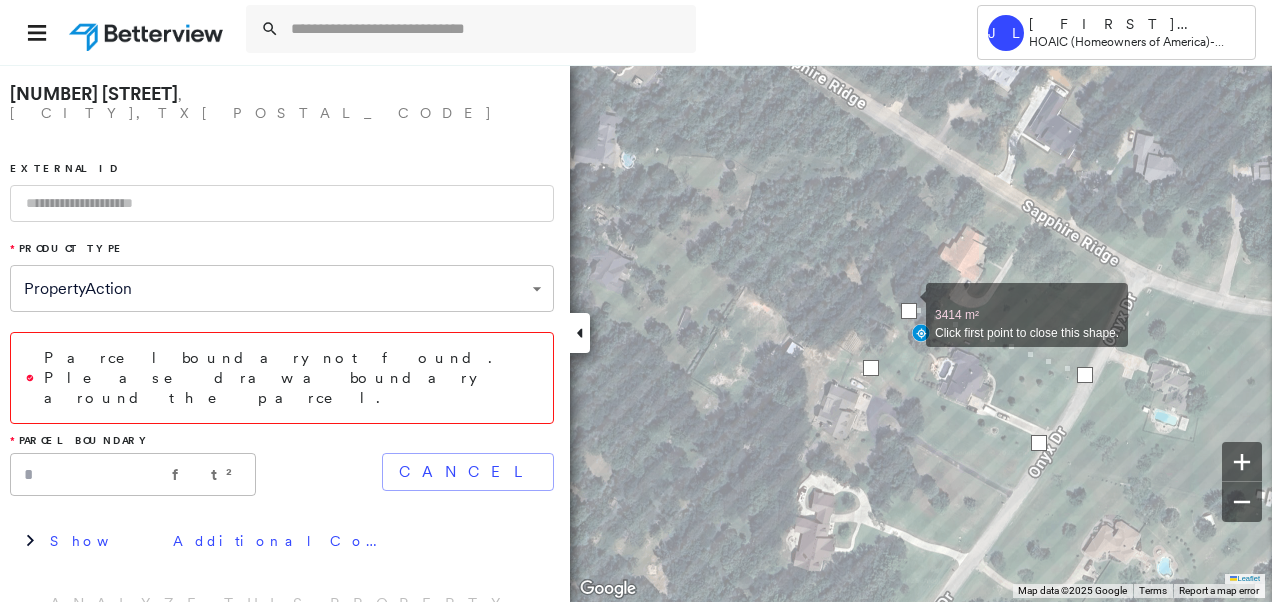 click at bounding box center (909, 311) 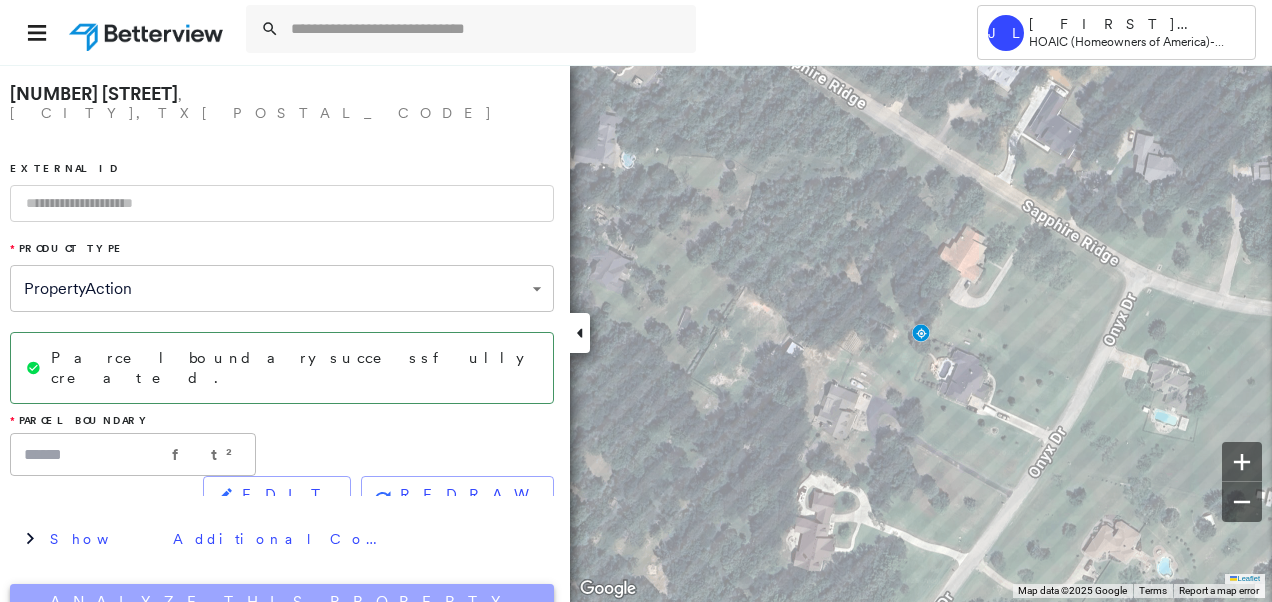 click on "Analyze This Property" at bounding box center [282, 602] 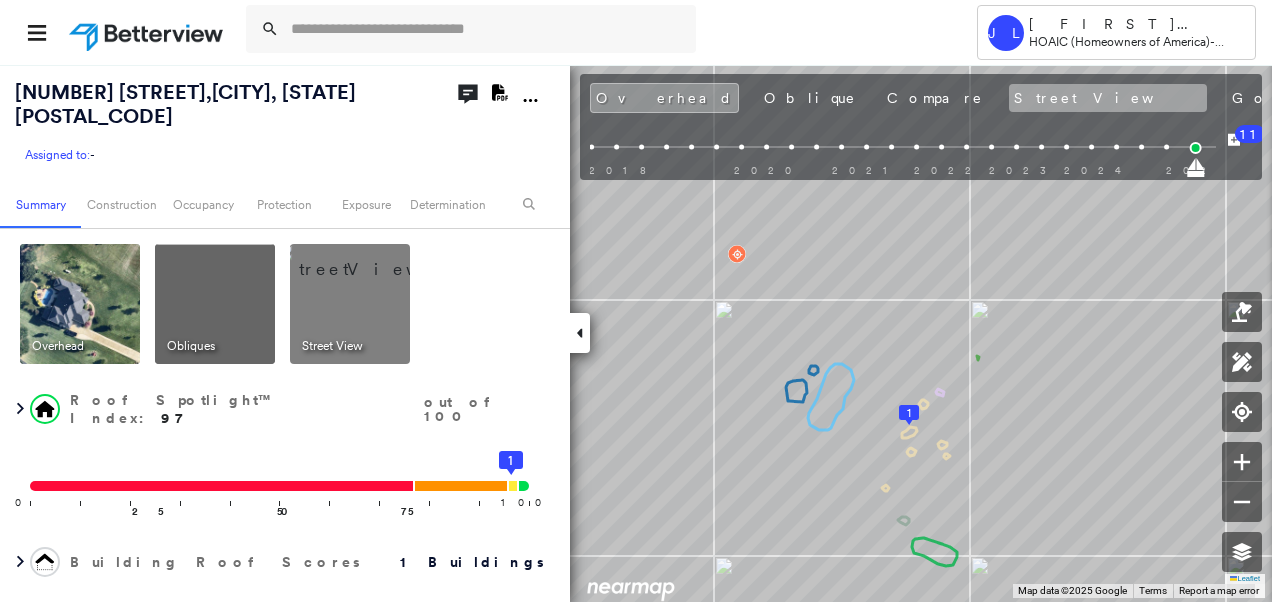 click on "Street View" at bounding box center (1108, 98) 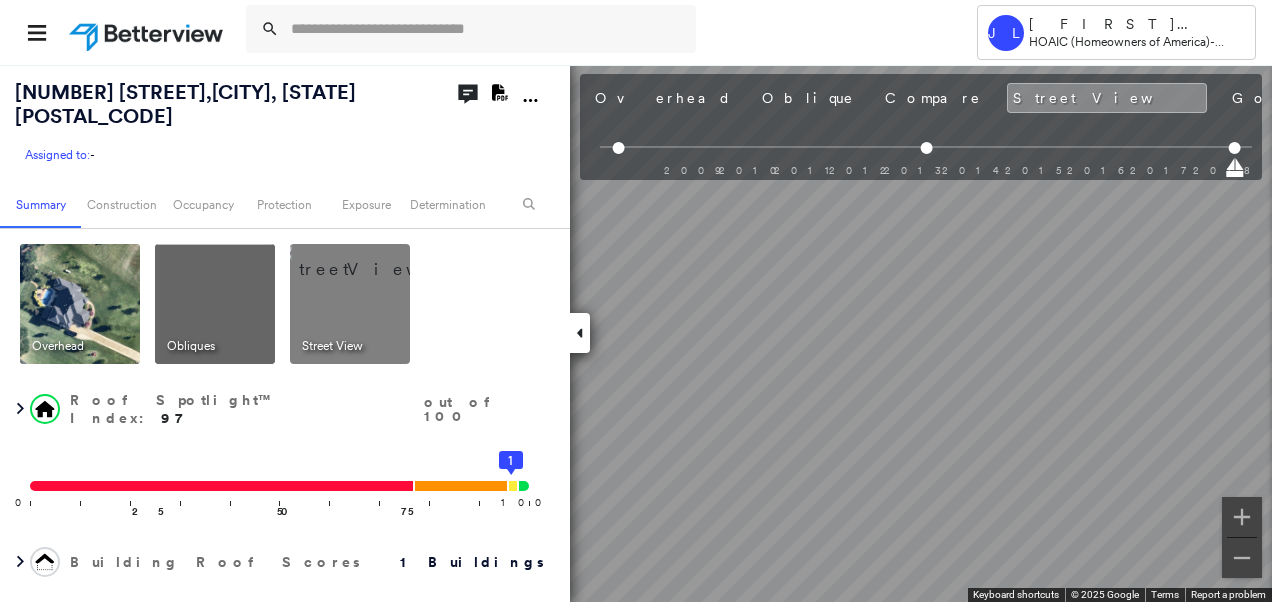 click on "**********" at bounding box center [921, 122] 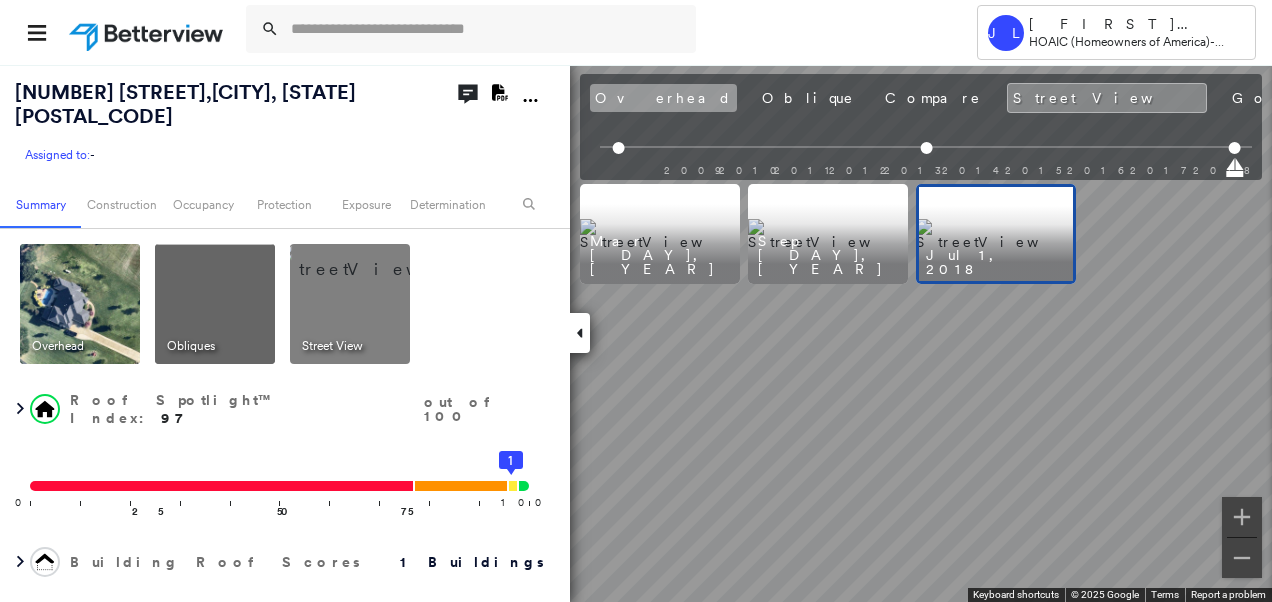 click on "Overhead" at bounding box center [663, 98] 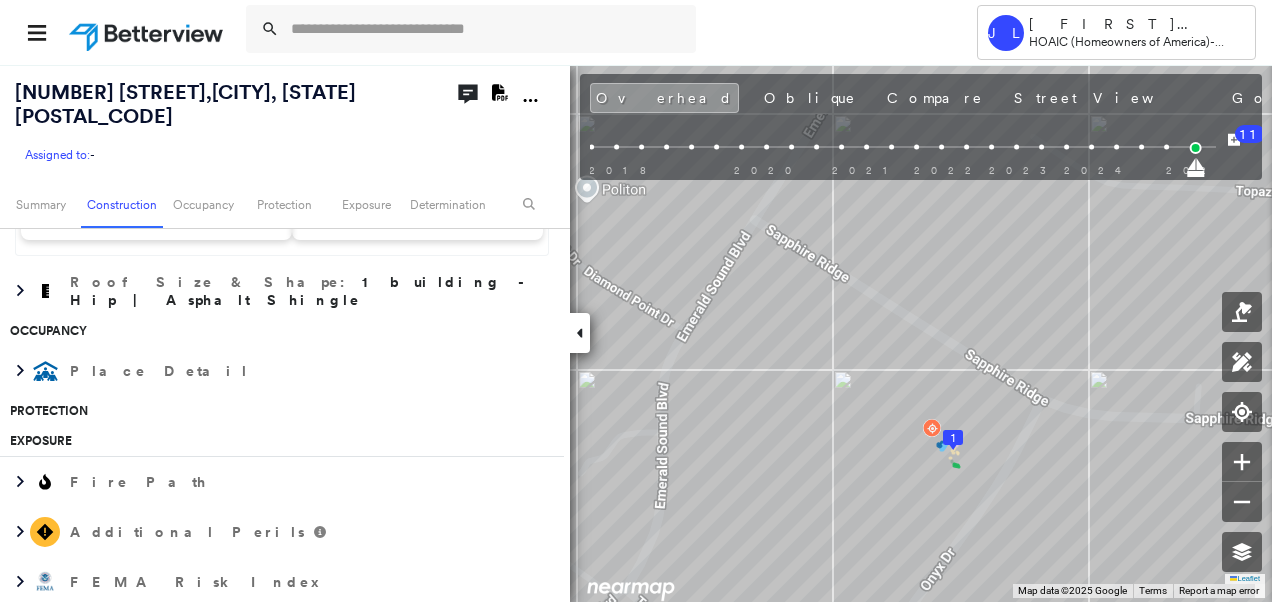 scroll, scrollTop: 1770, scrollLeft: 0, axis: vertical 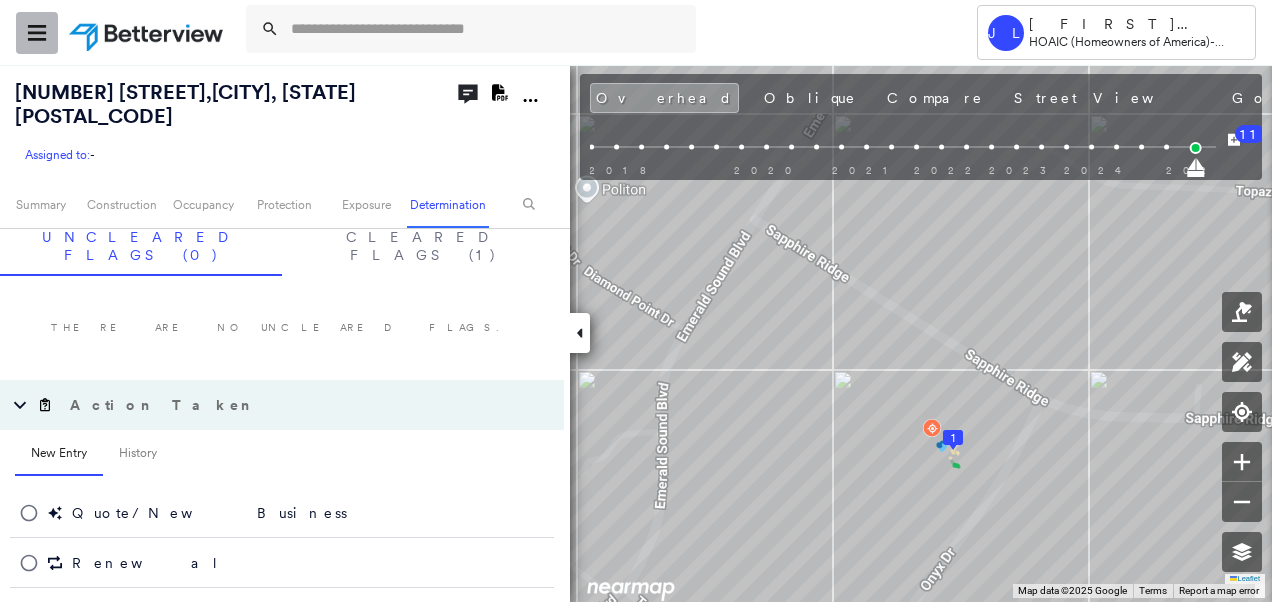 click 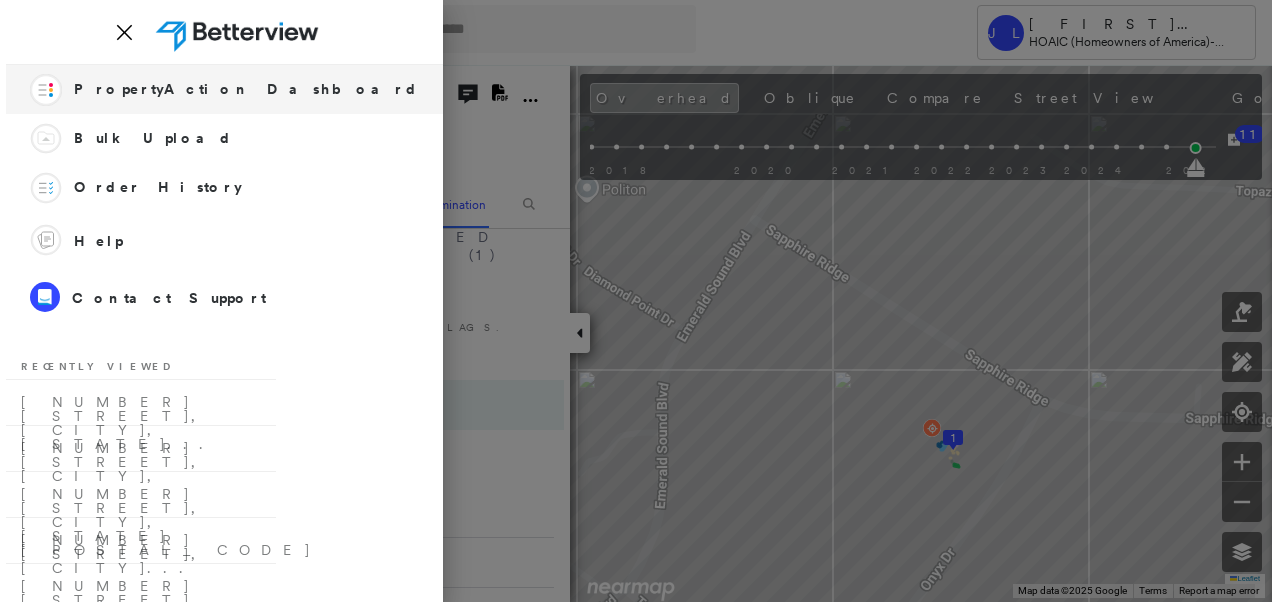 click on "PropertyAction Dashboard" at bounding box center (246, 89) 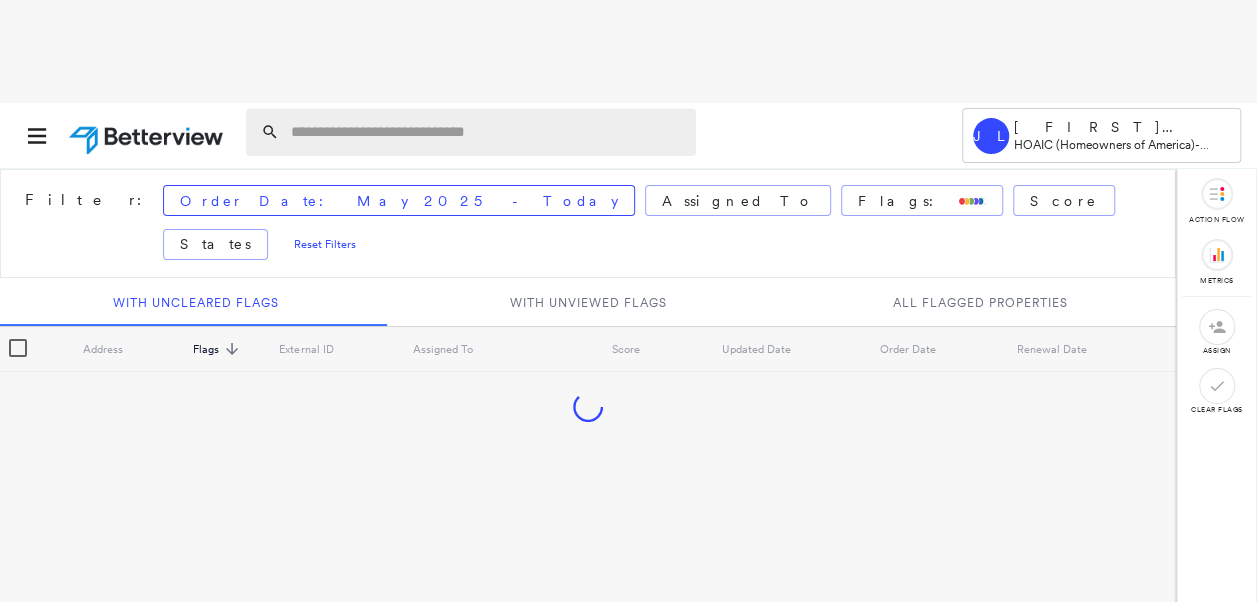 click at bounding box center [487, 132] 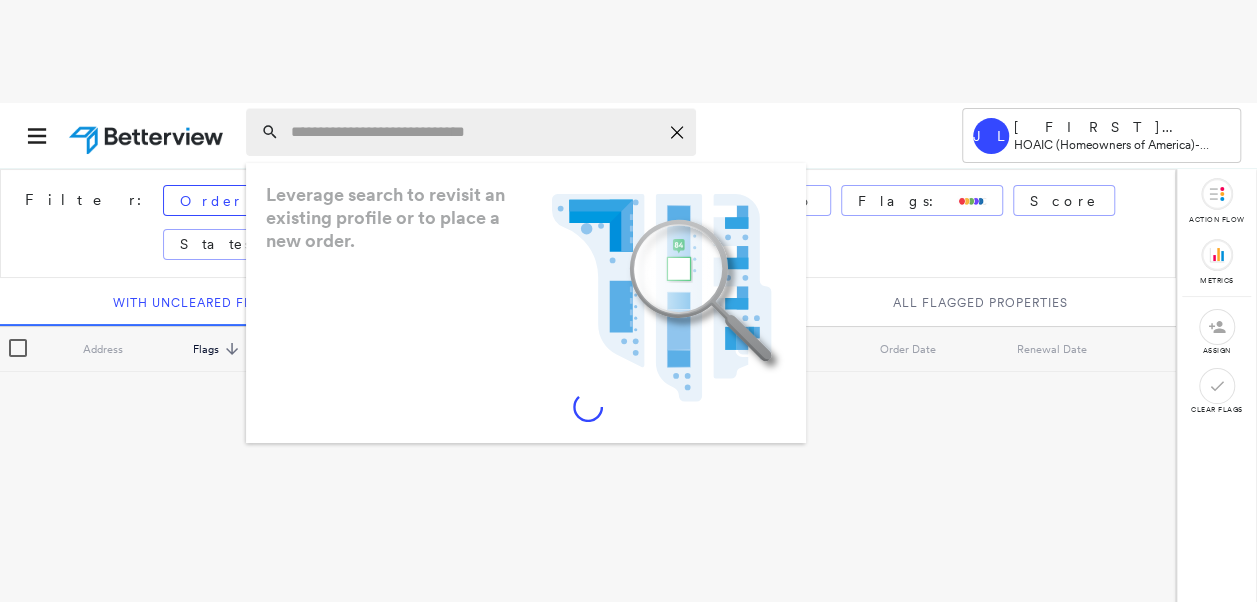 paste on "**********" 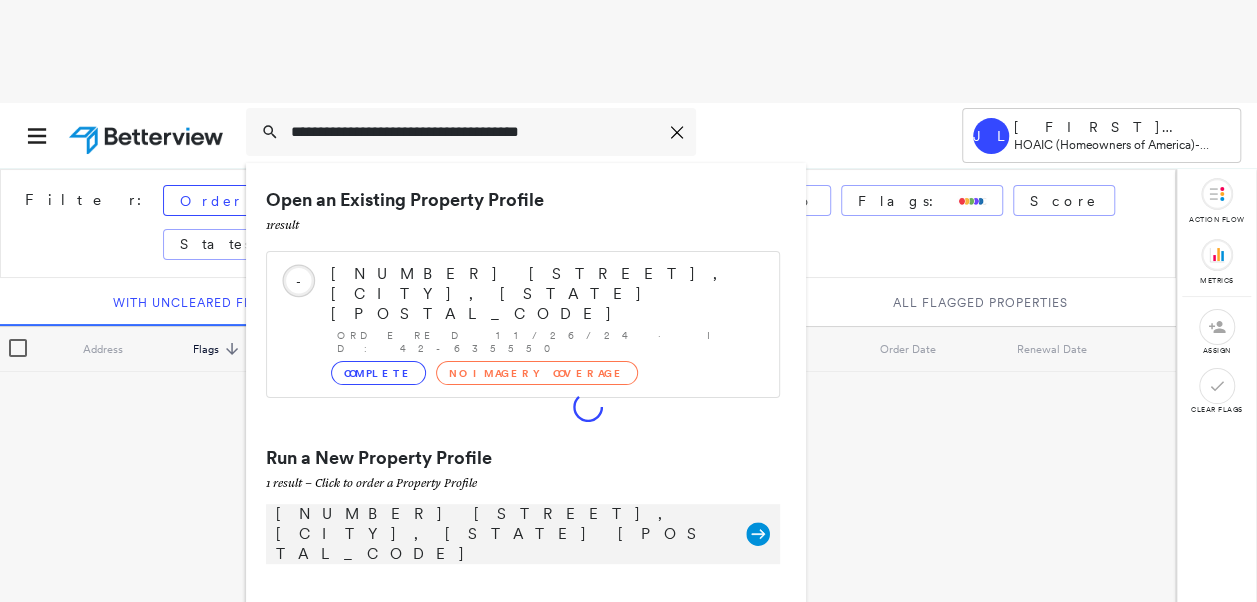 type on "**********" 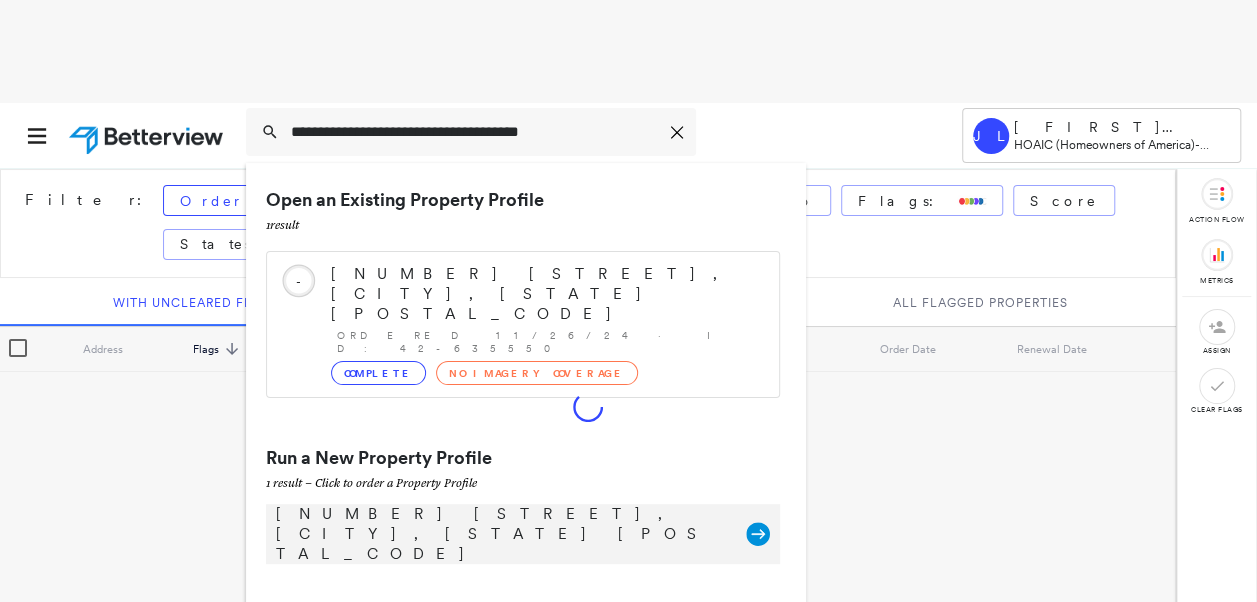 click on "[NUMBER] [STREET], [CITY], [STATE] [POSTAL_CODE]" at bounding box center [501, 534] 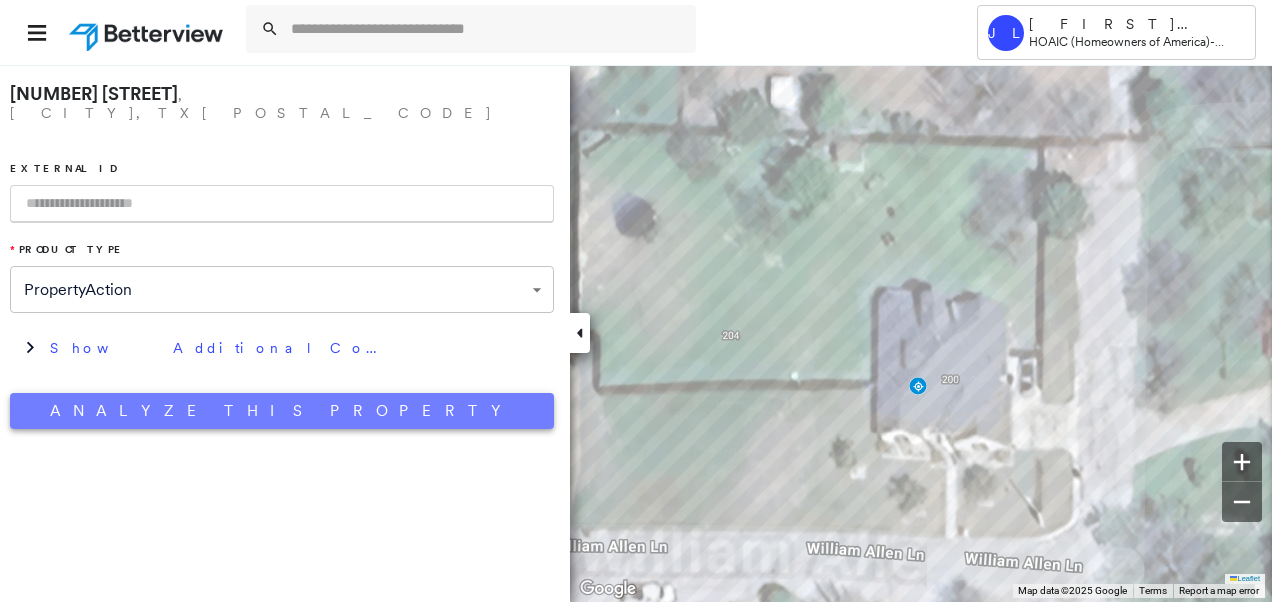 click on "Analyze This Property" at bounding box center [282, 411] 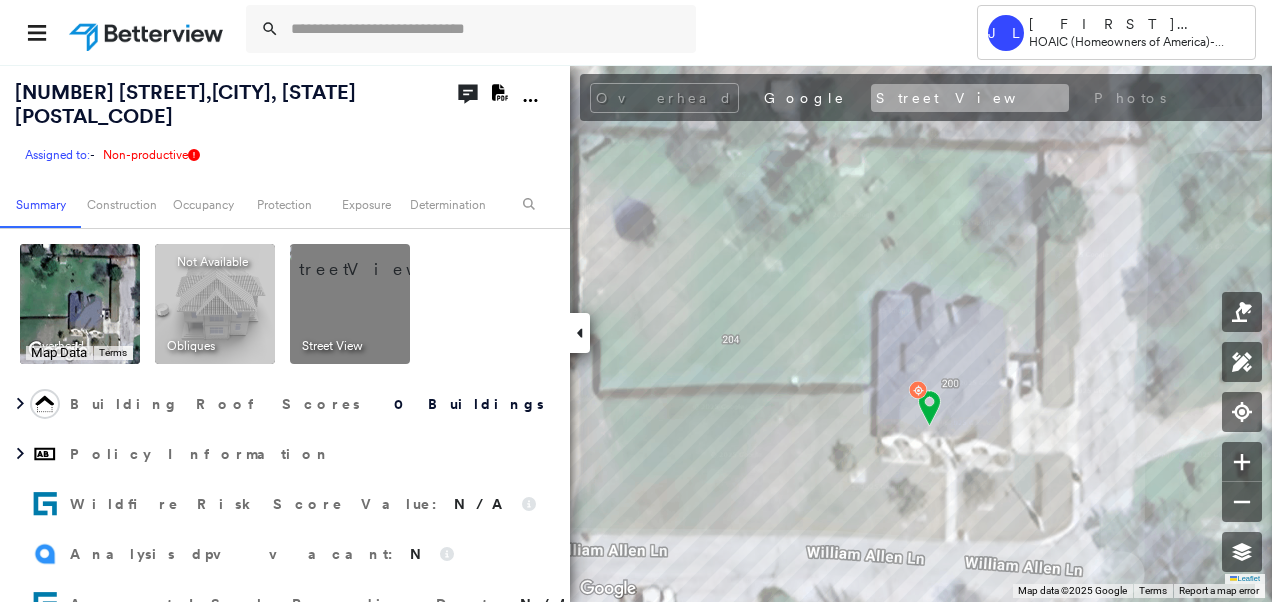 click on "Street View" at bounding box center [970, 98] 